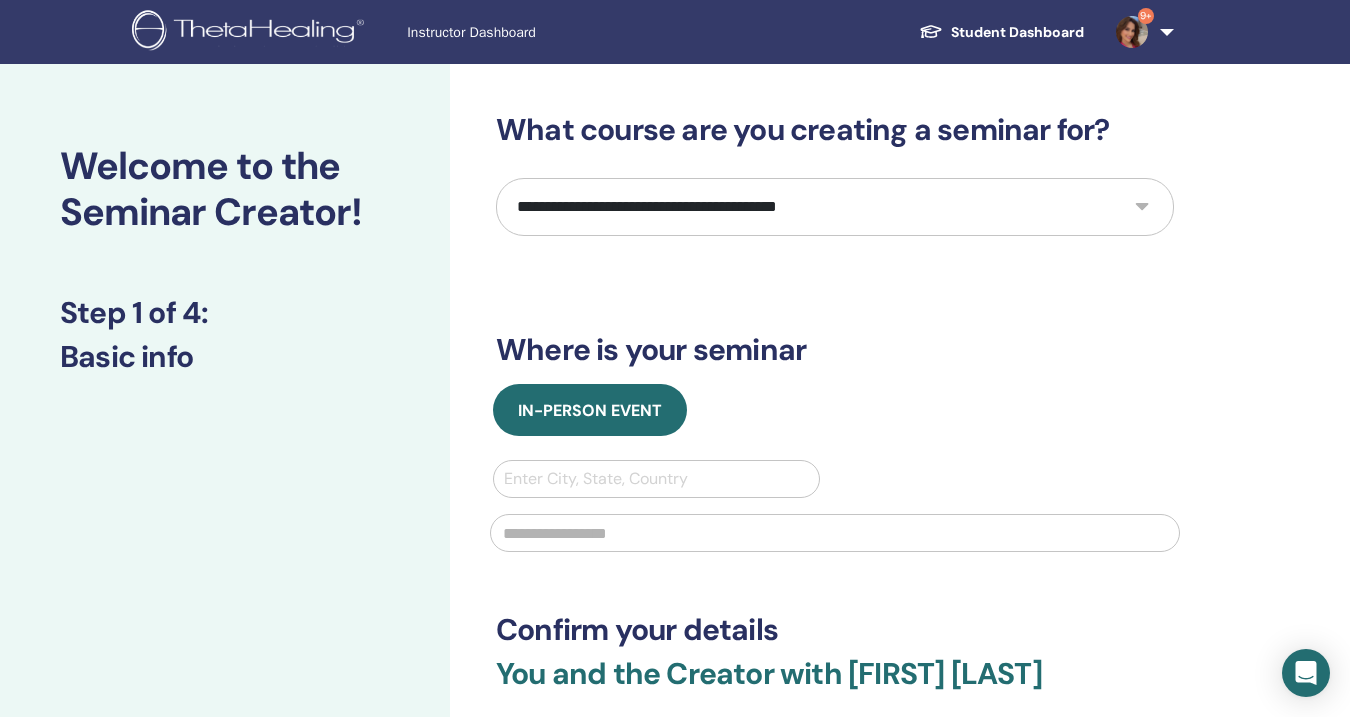 select on "****" 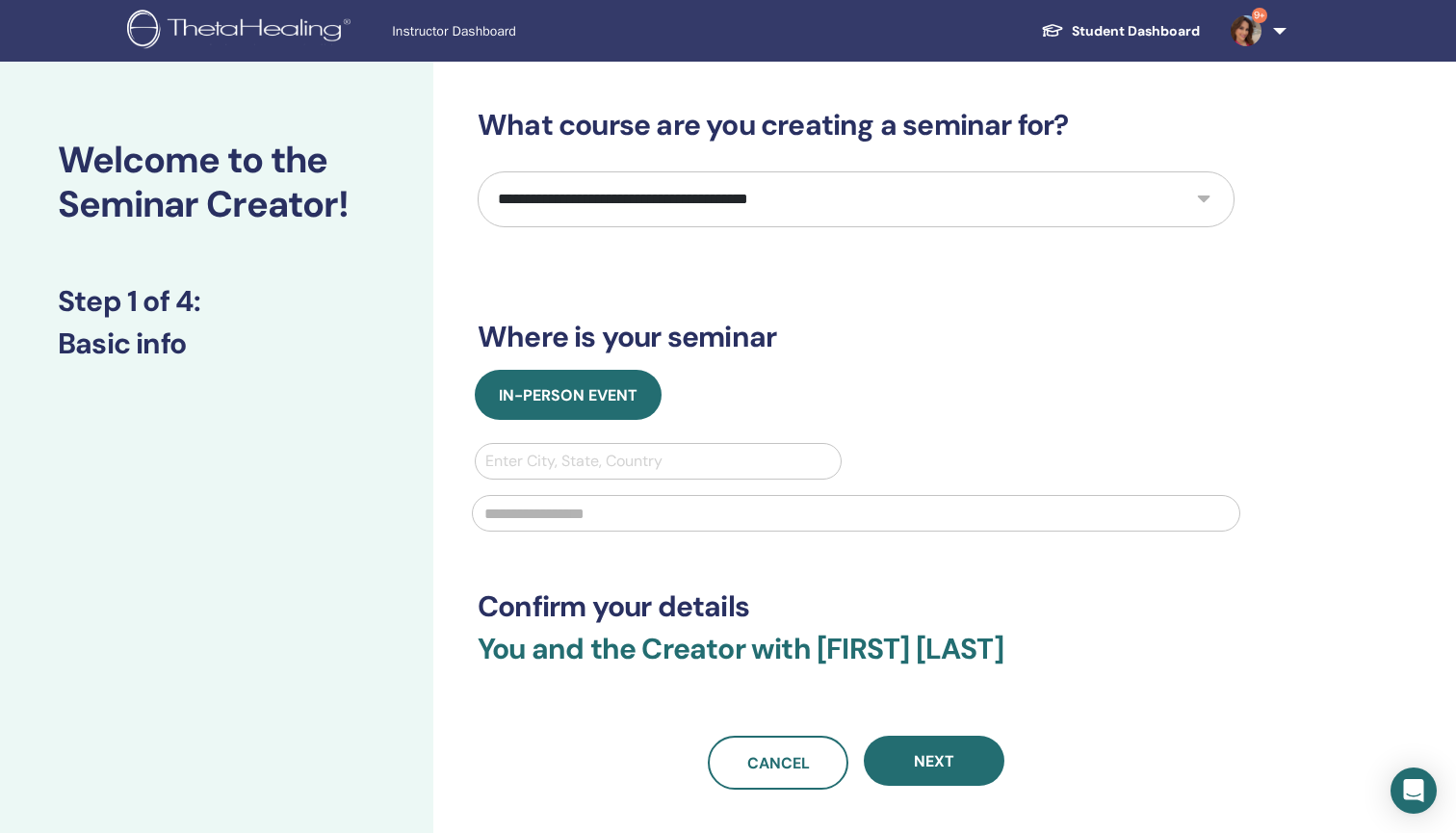 scroll, scrollTop: 0, scrollLeft: 0, axis: both 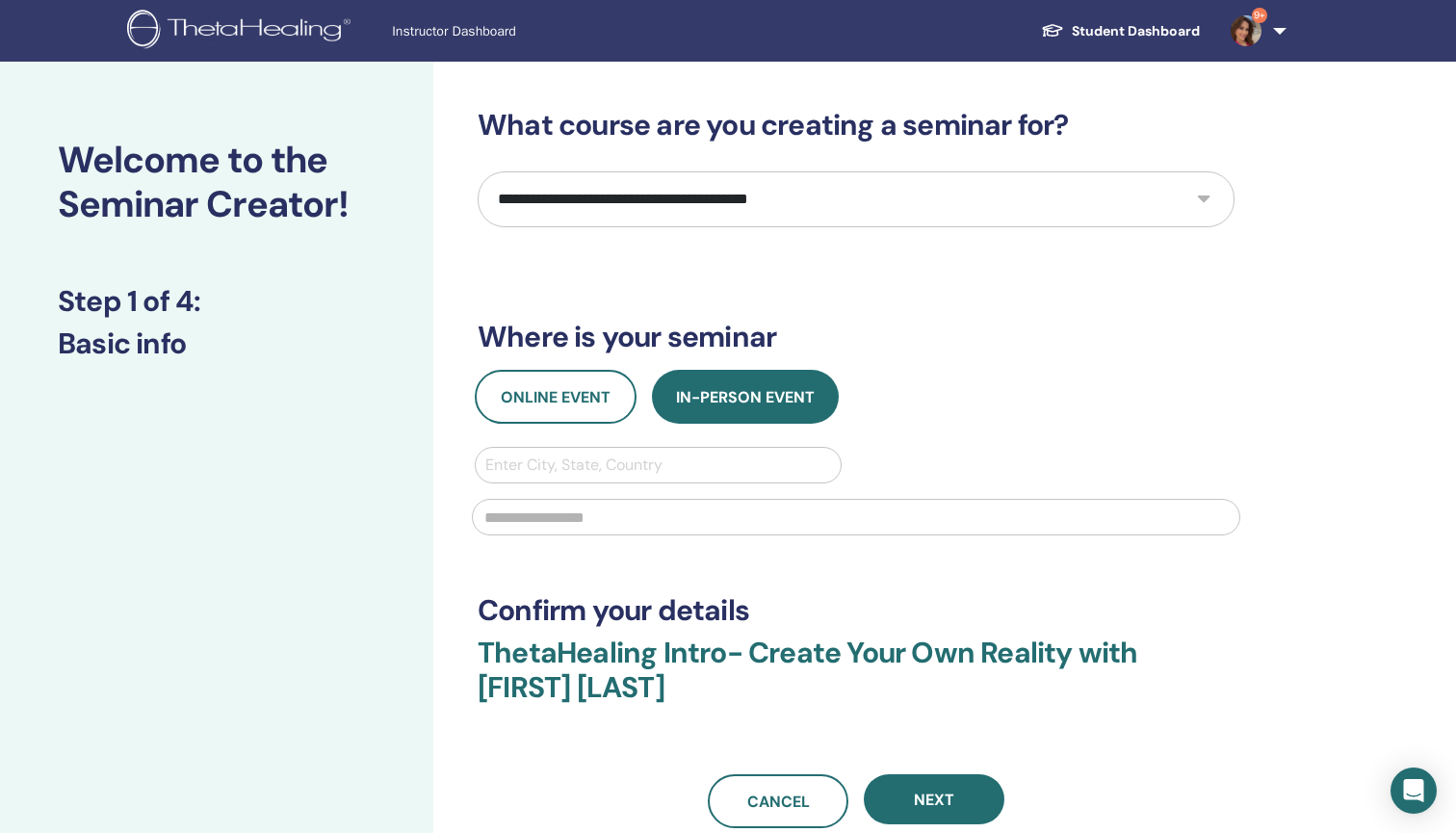 select on "****" 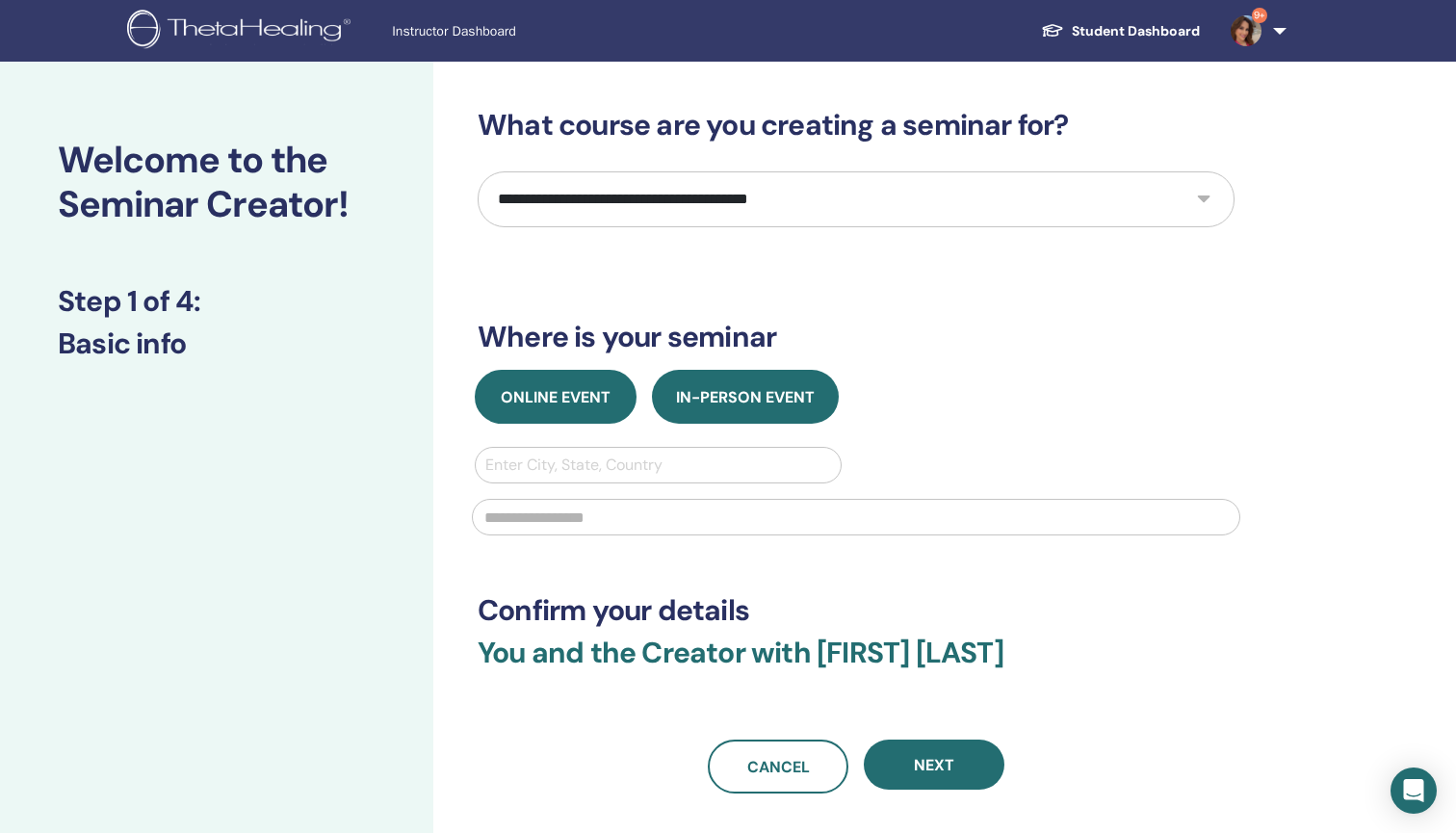 click on "Online Event" at bounding box center (556, 397) 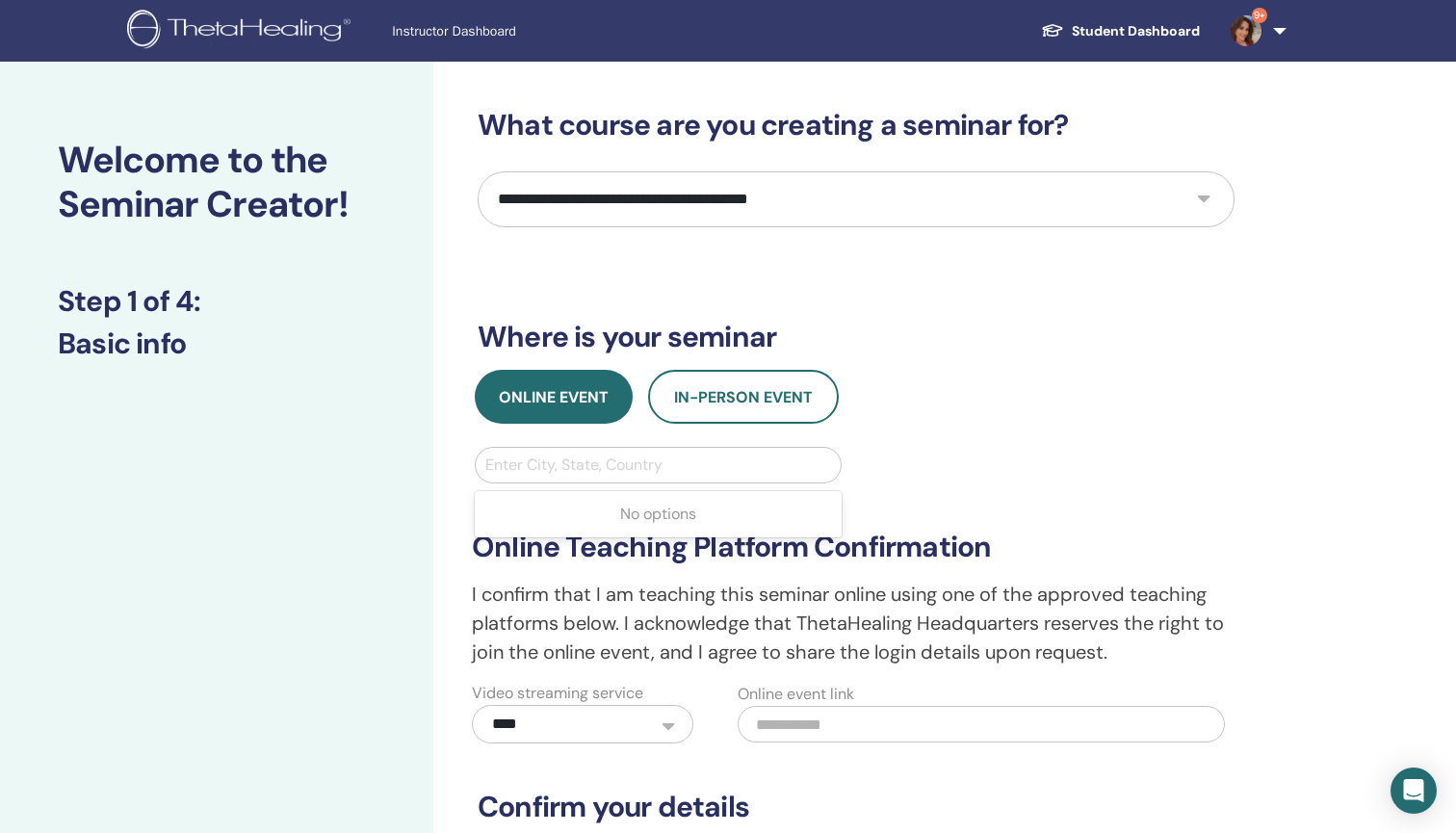 click on "Enter City, State, Country" at bounding box center (658, 465) 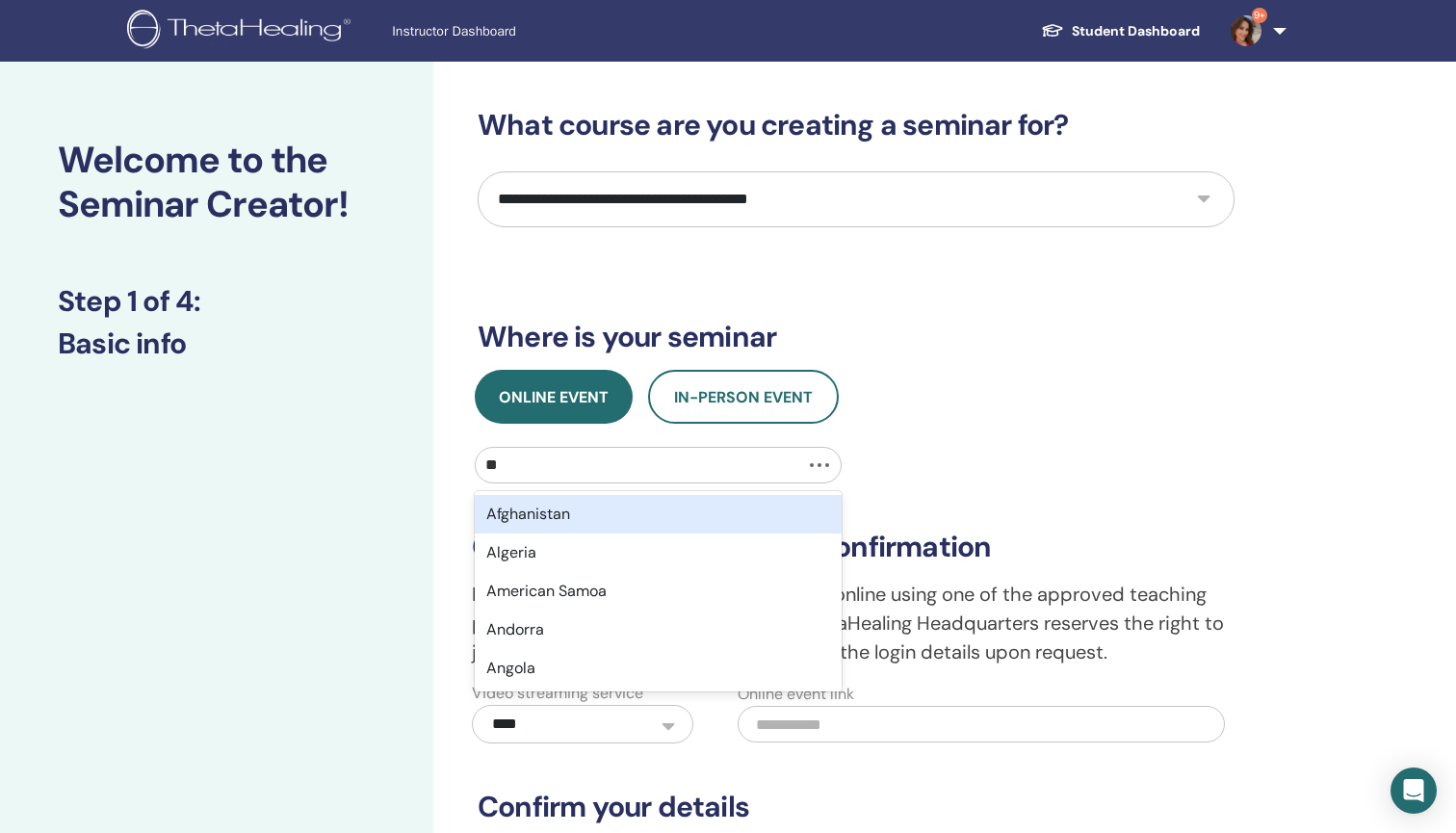 type on "***" 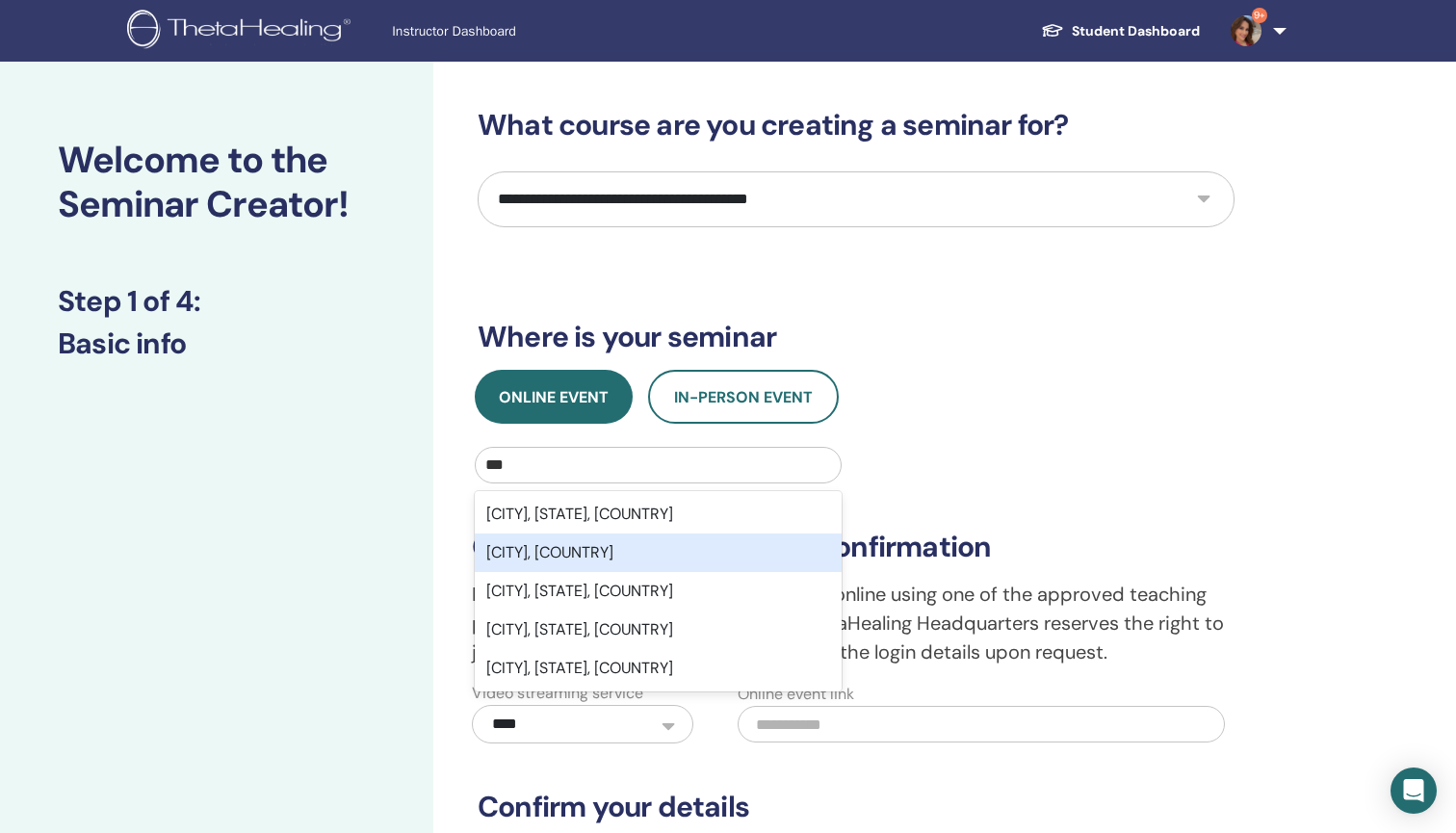 click on "[CITY], [COUNTRY]" at bounding box center [658, 553] 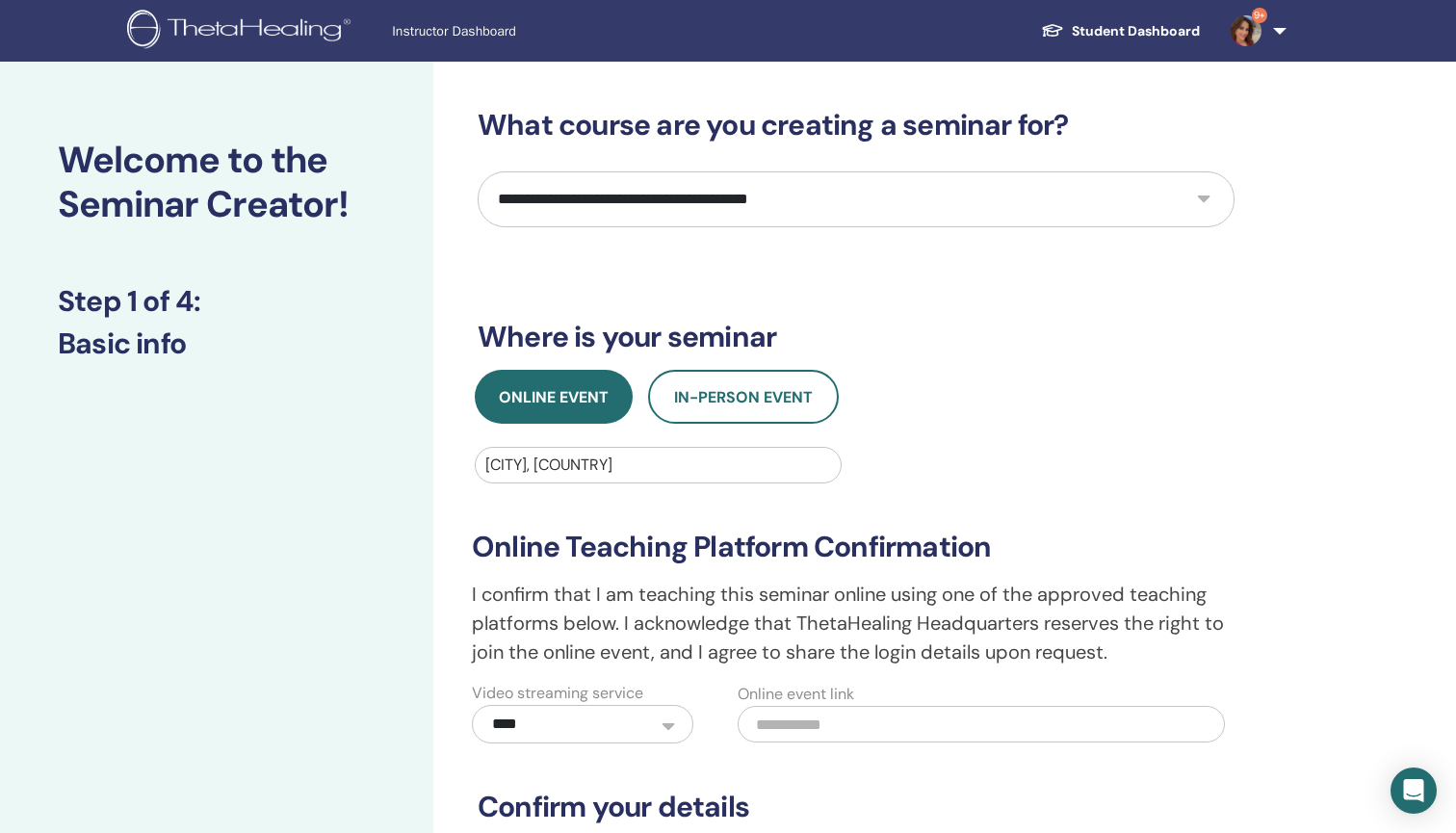 click at bounding box center [981, 724] 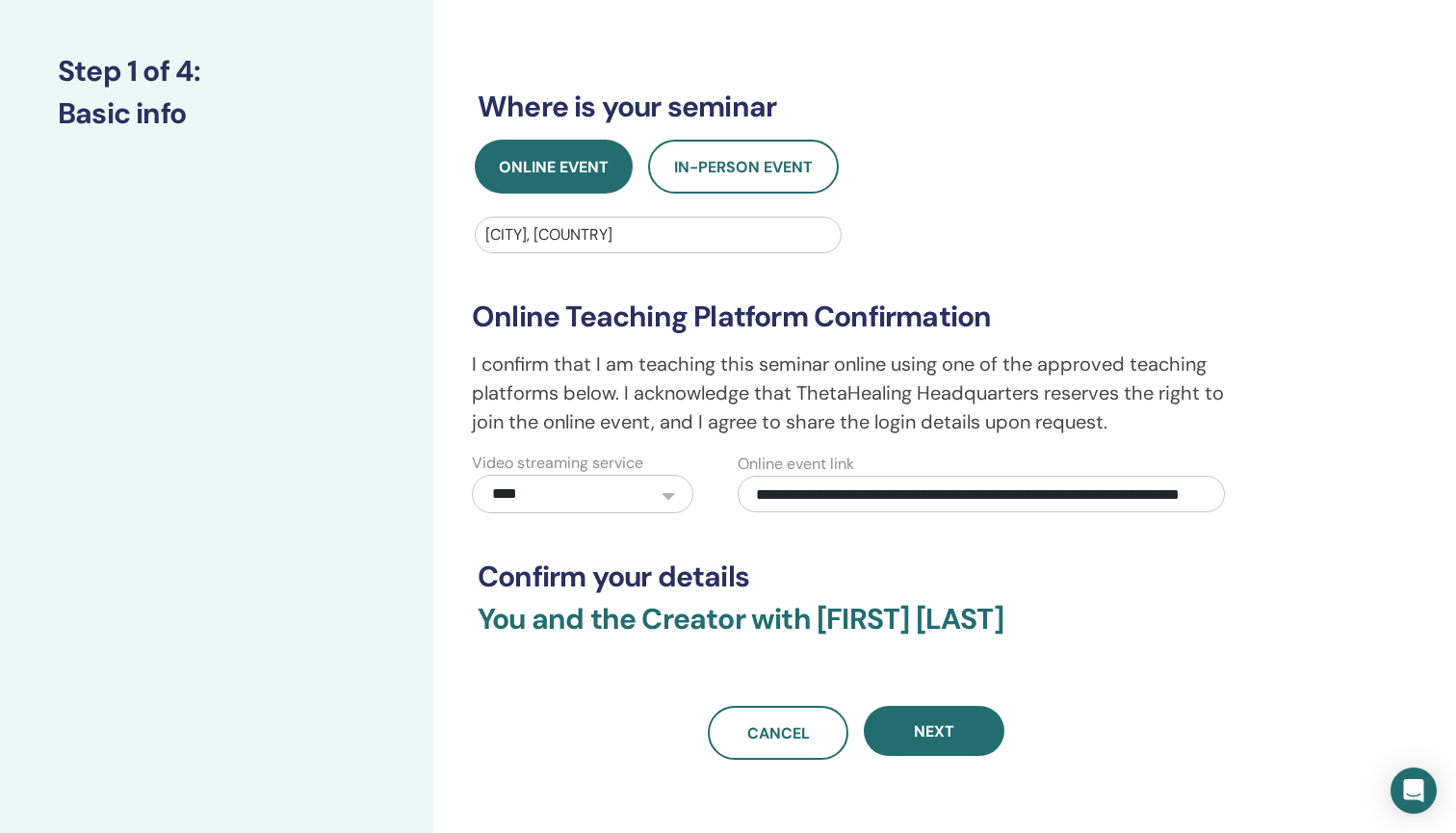 scroll, scrollTop: 250, scrollLeft: 0, axis: vertical 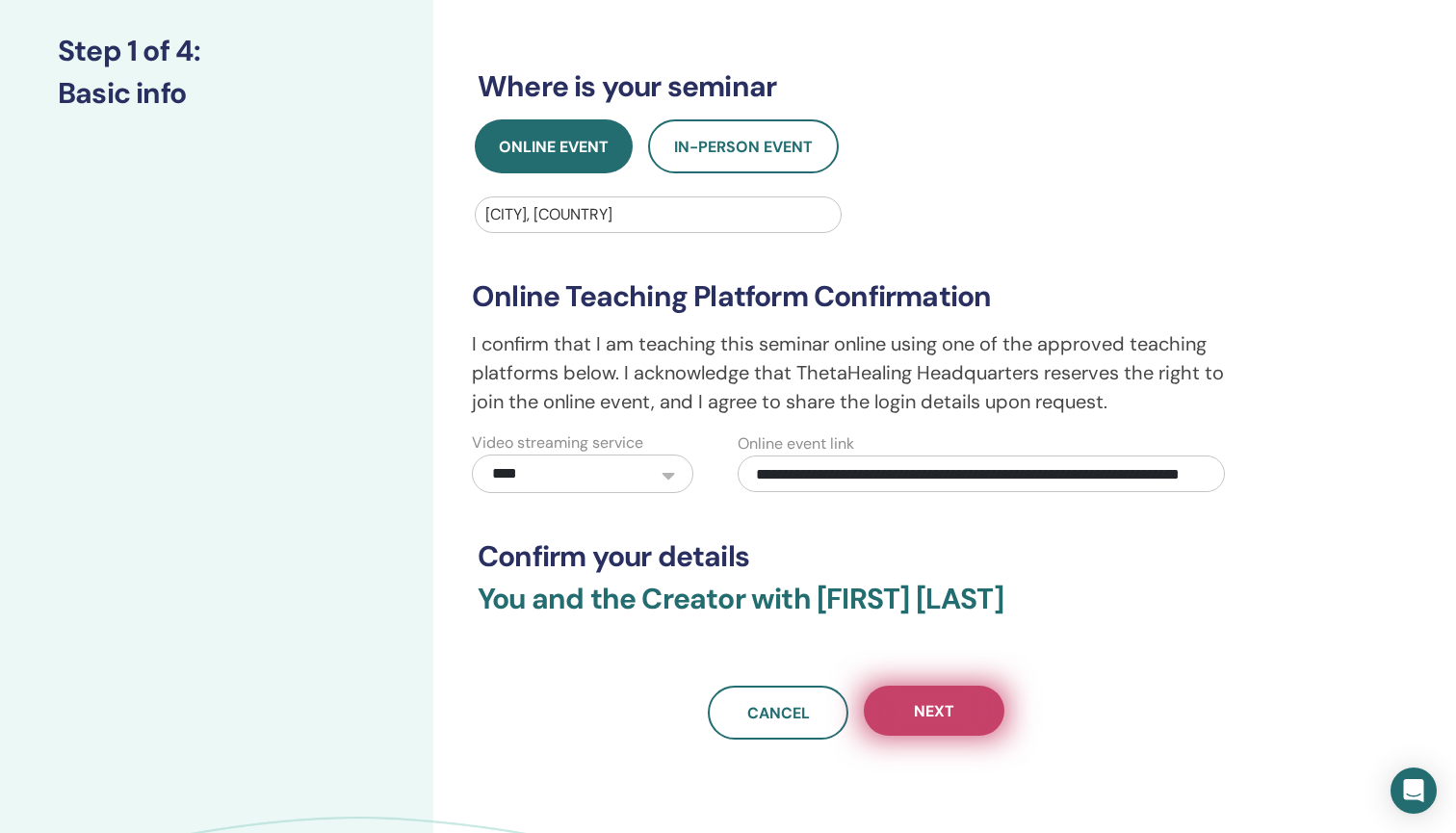 type on "**********" 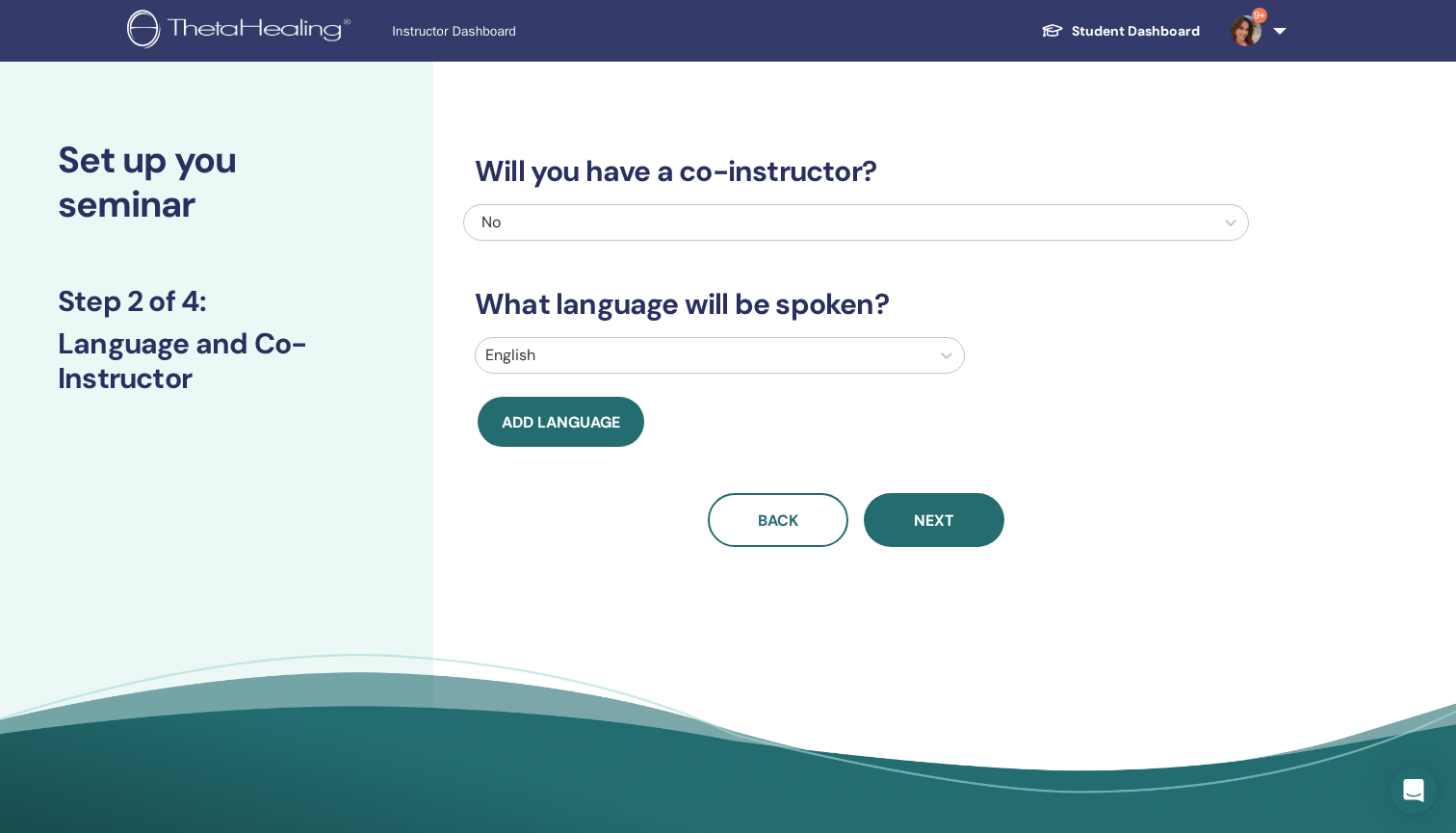 scroll, scrollTop: 0, scrollLeft: 0, axis: both 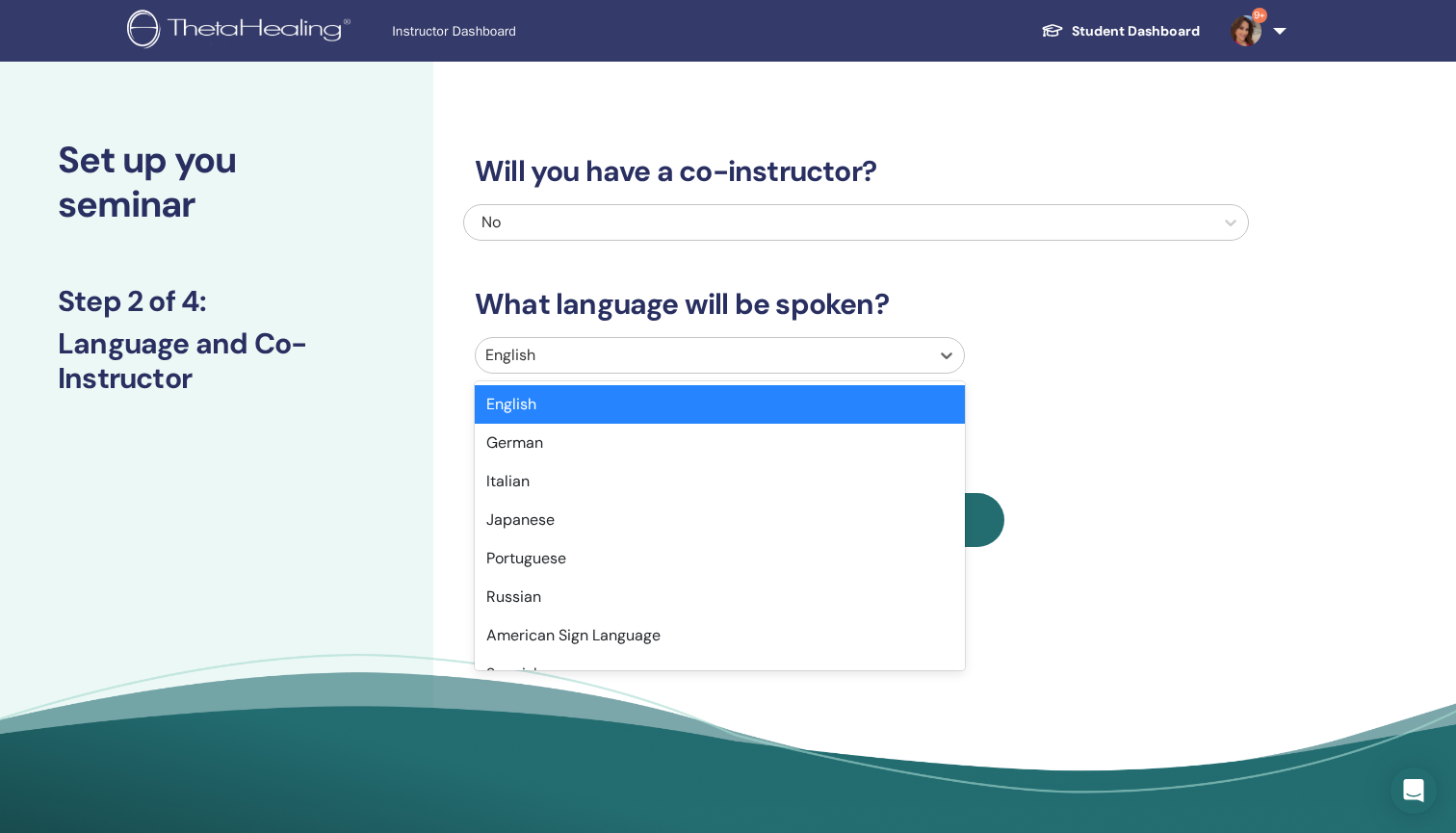 click at bounding box center (702, 355) 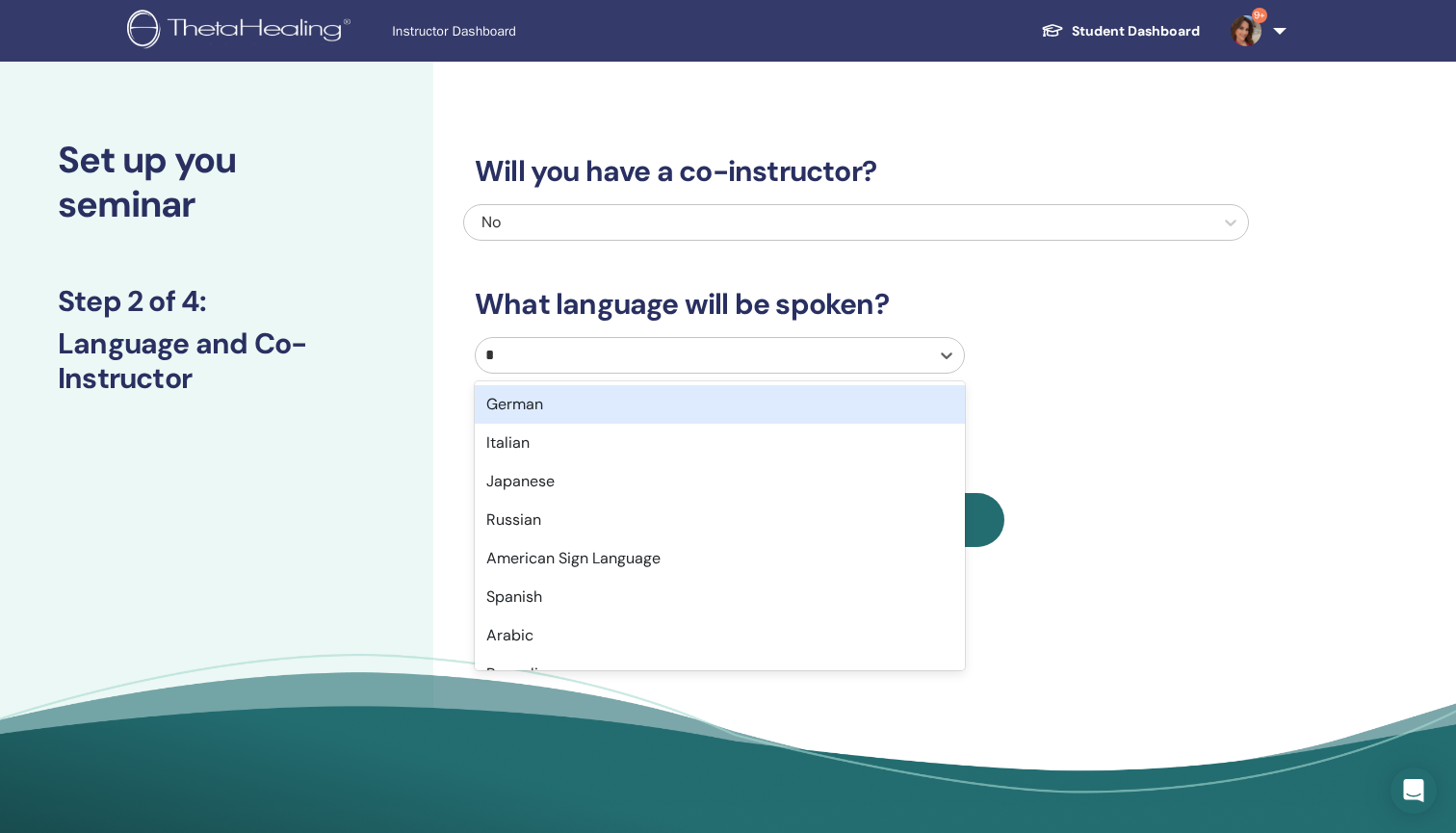 type on "**" 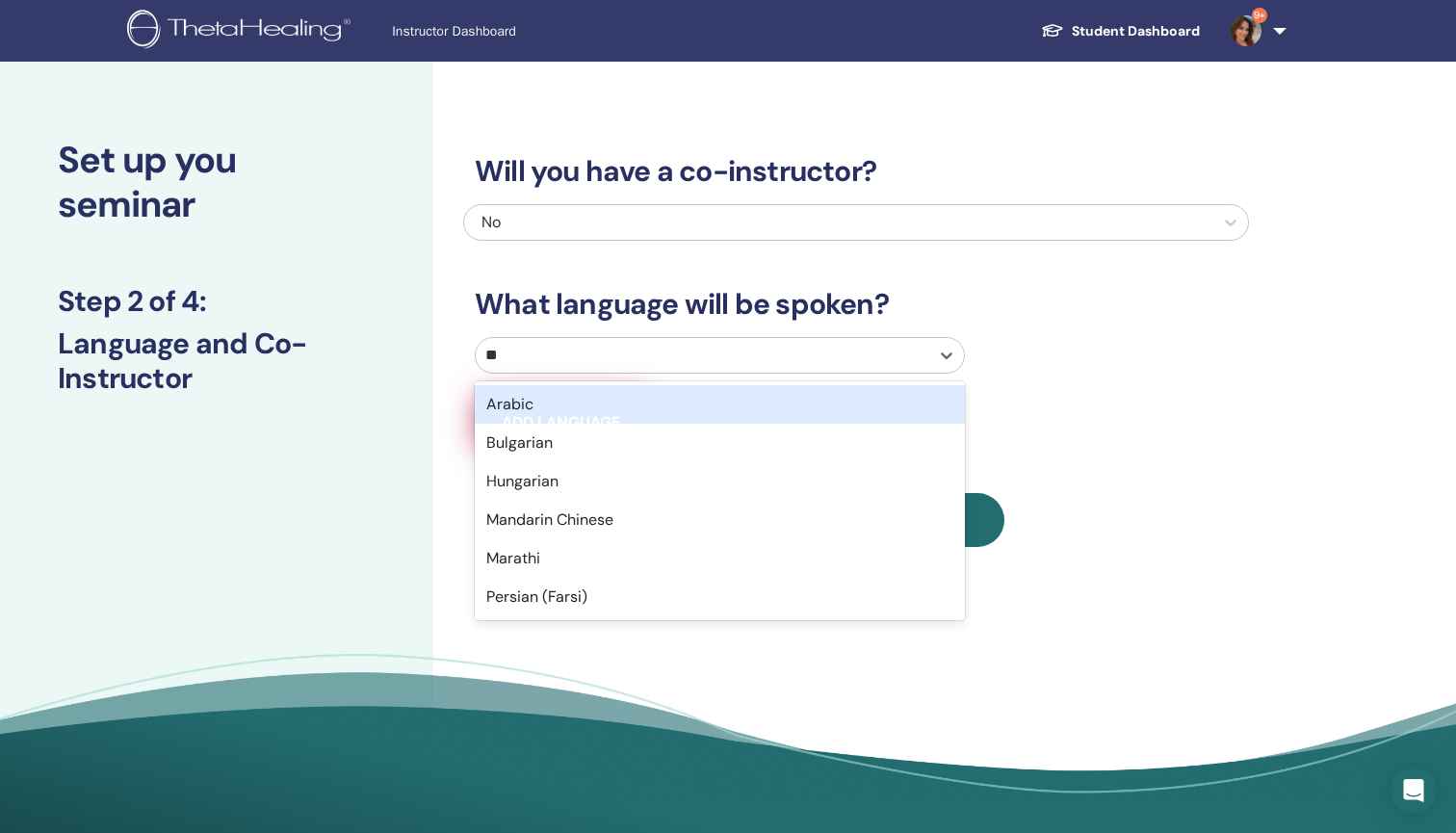 click on "Arabic" at bounding box center [719, 404] 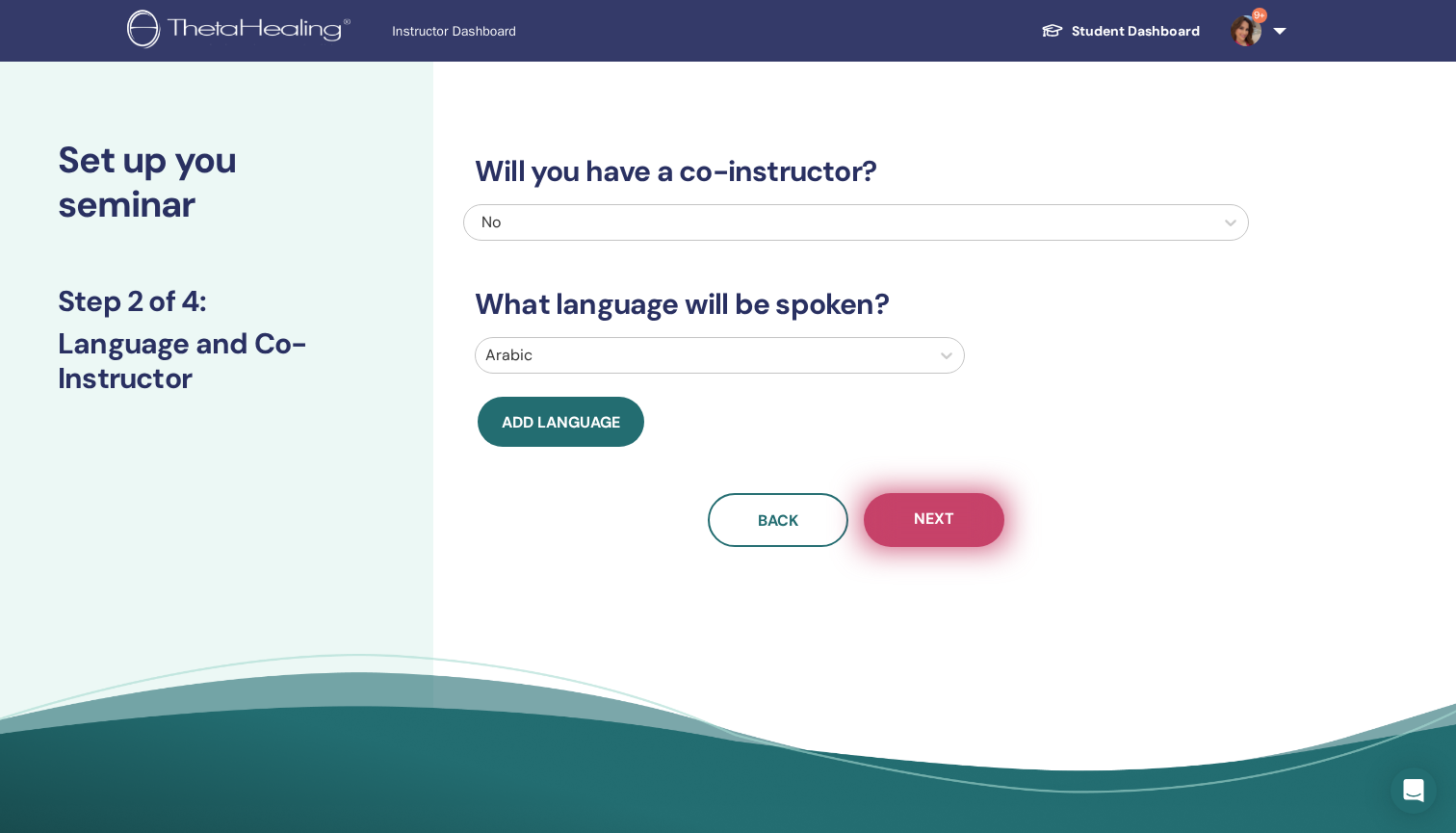 click on "Next" at bounding box center (934, 520) 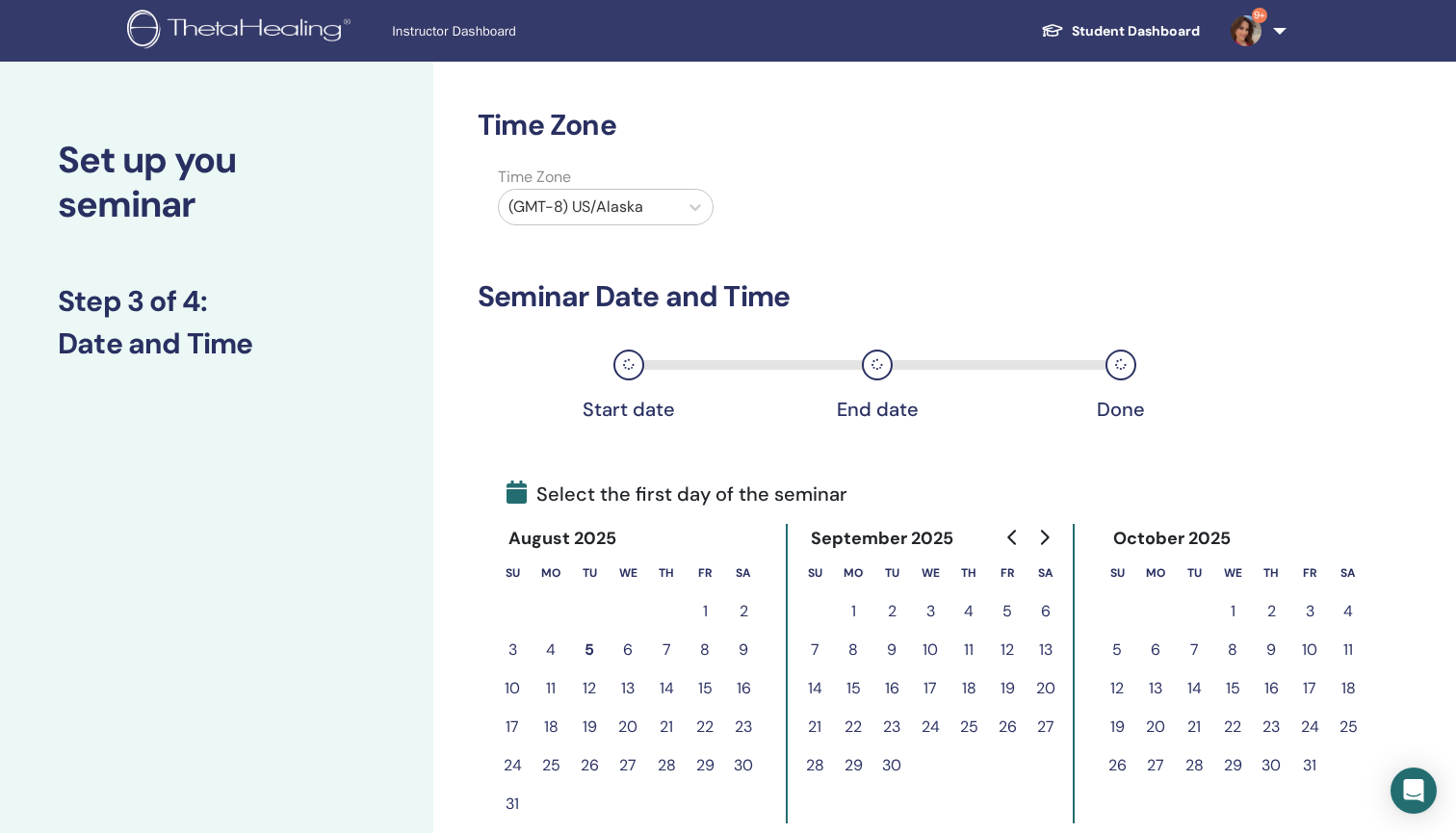 click on "11" at bounding box center (969, 650) 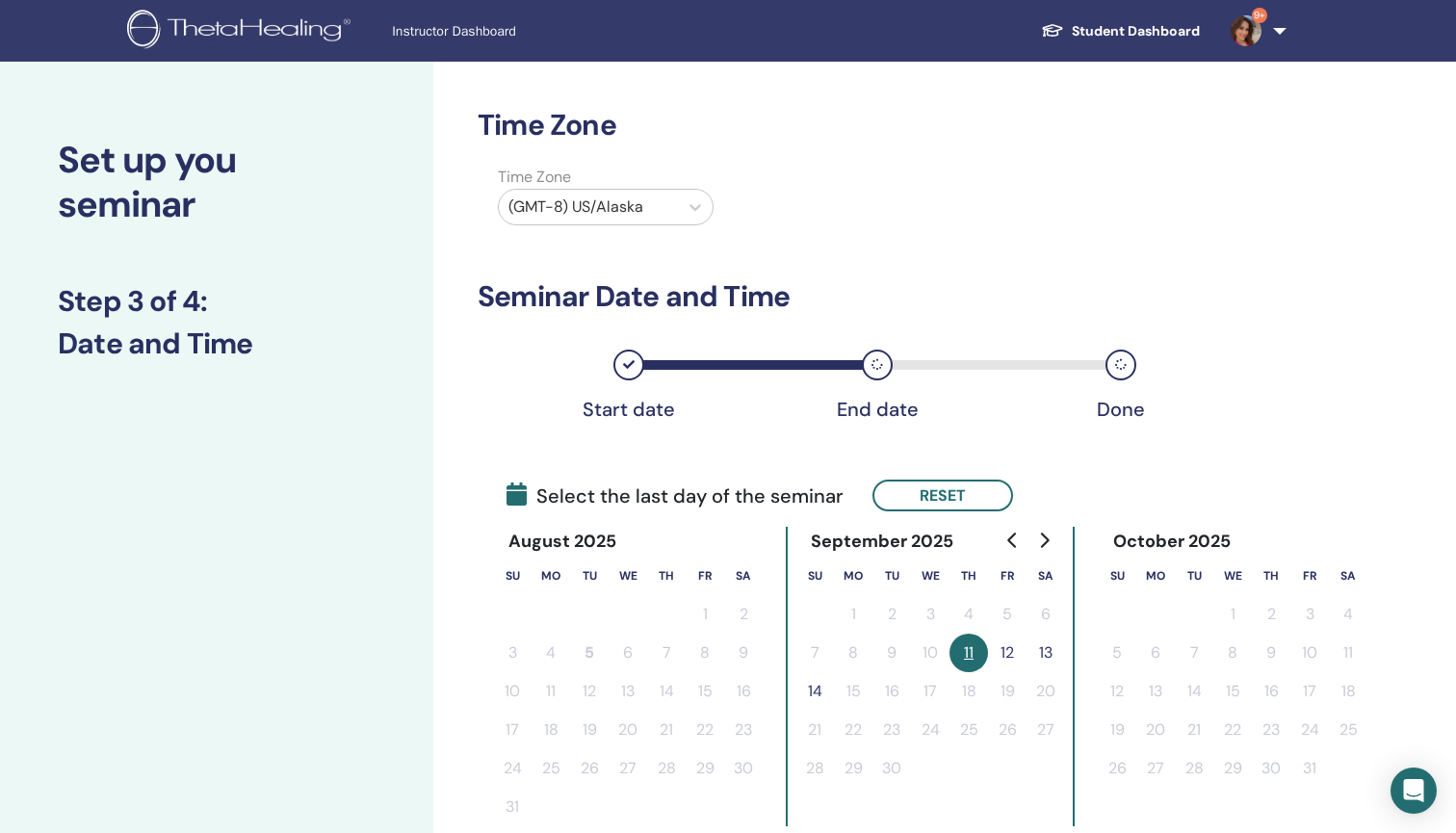 click on "12" at bounding box center [1007, 653] 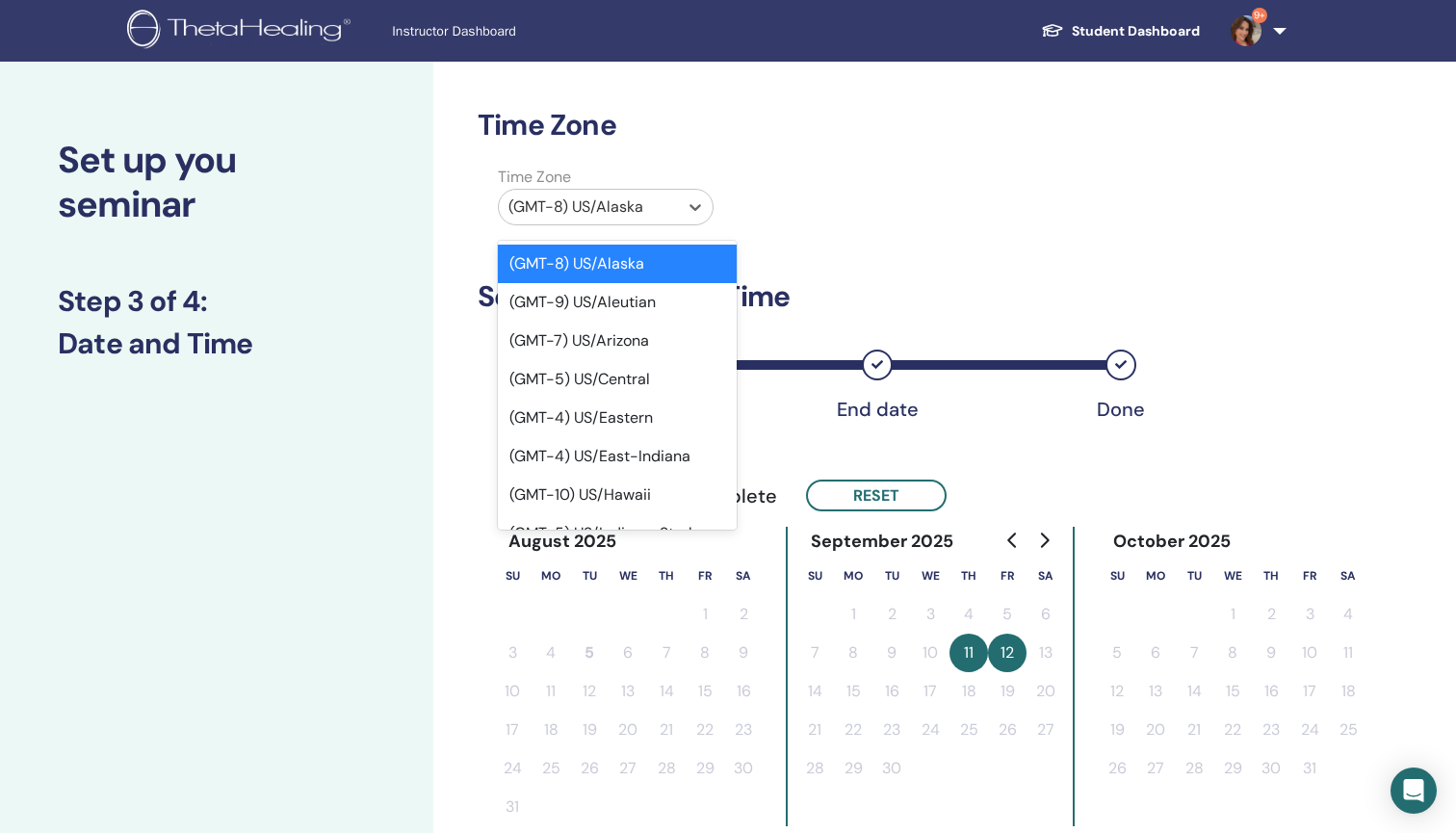 click on "(GMT-8) US/Alaska" at bounding box center [588, 207] 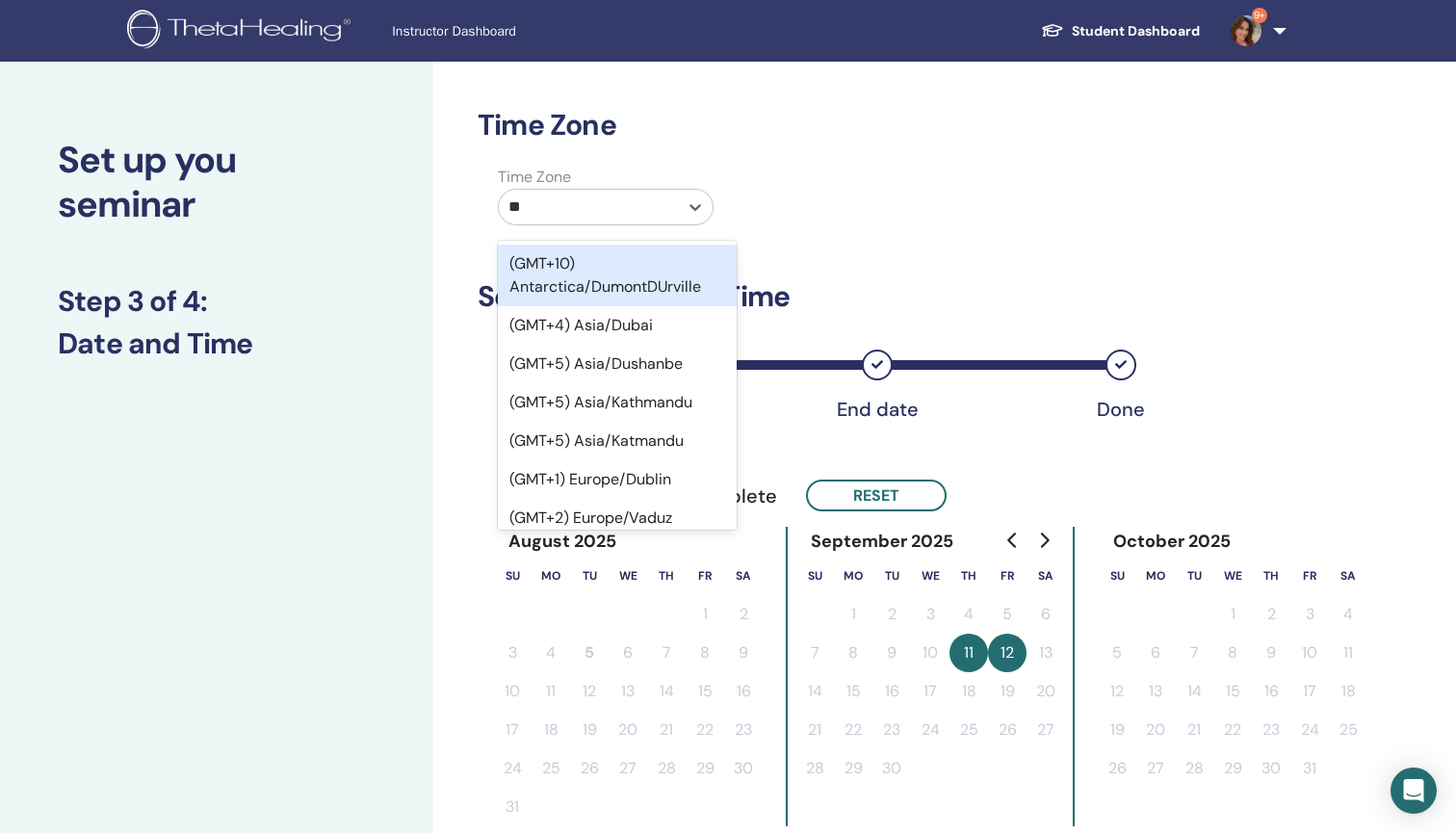 type on "***" 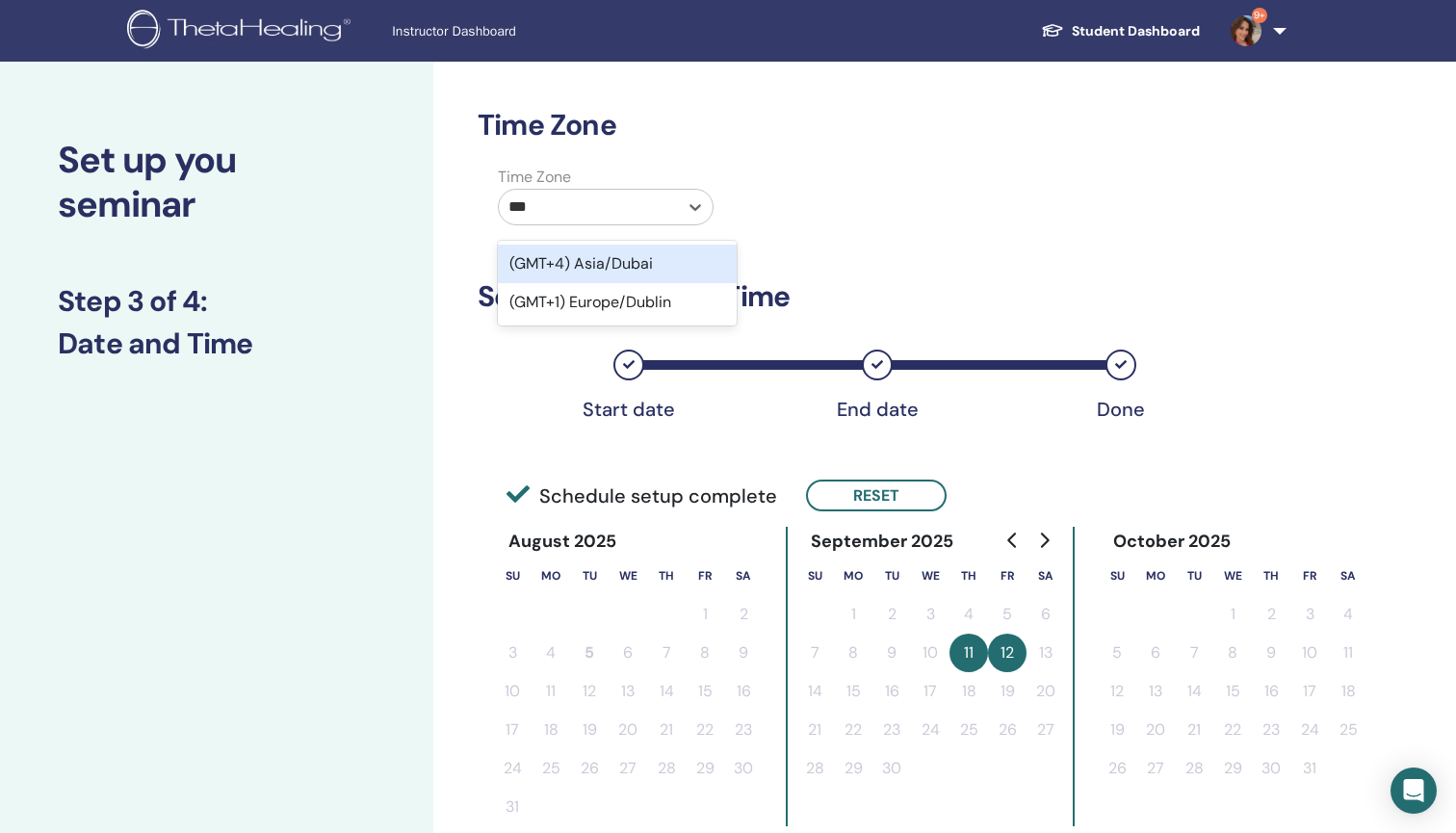 click on "(GMT+4) Asia/Dubai" at bounding box center (617, 264) 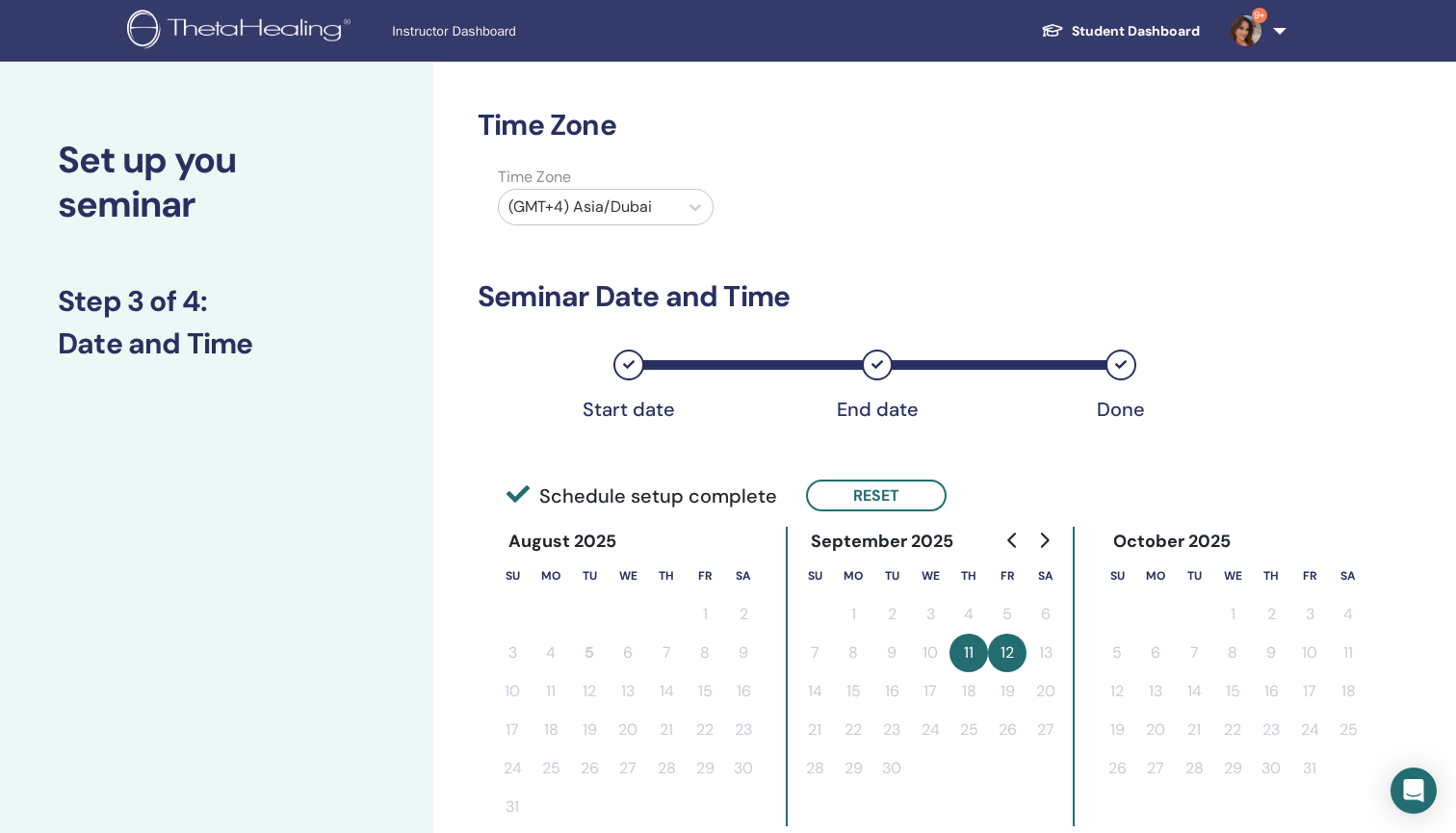 click on "Time Zone (GMT+4) [CITY]" at bounding box center [856, 199] 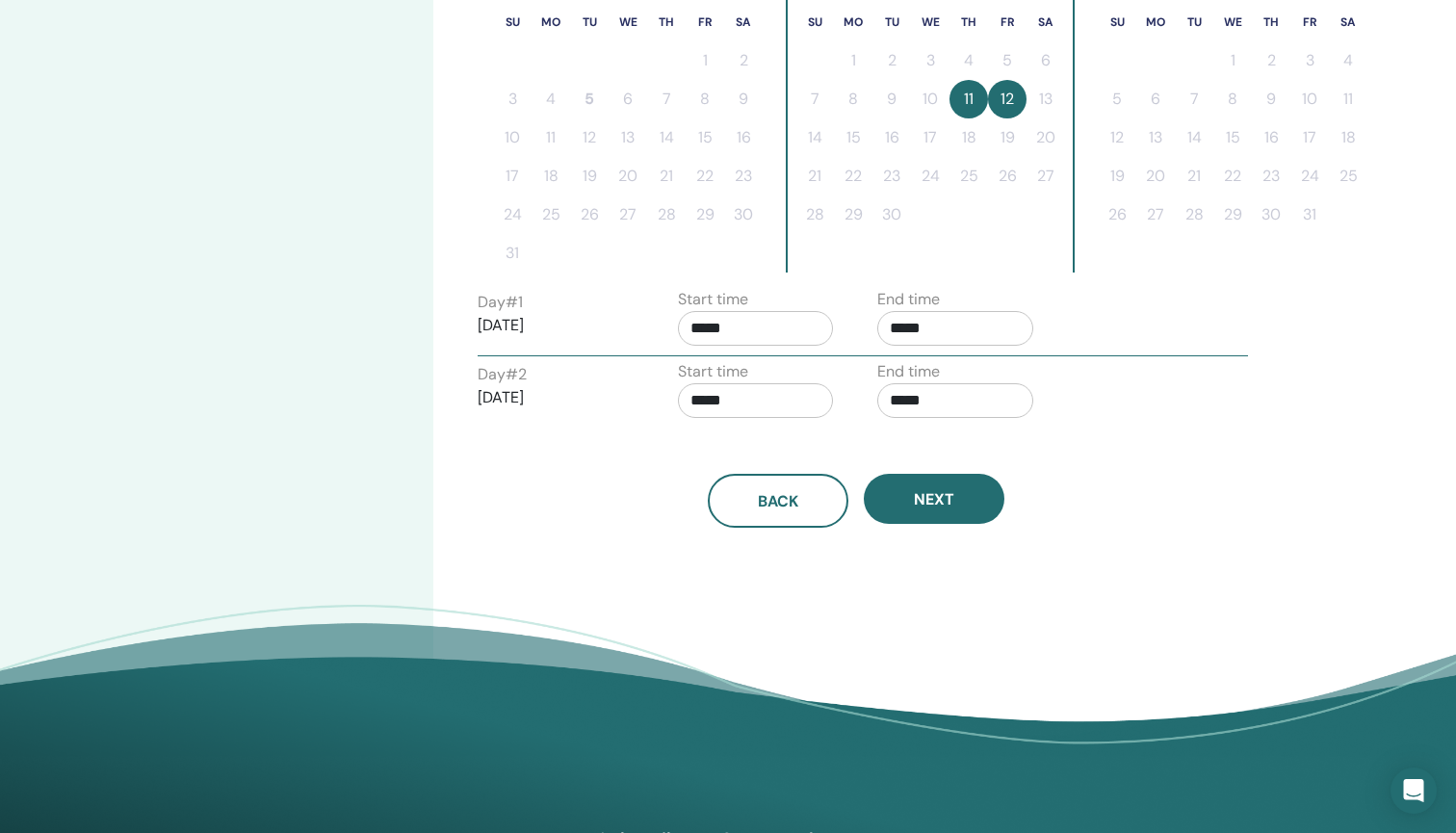 scroll, scrollTop: 556, scrollLeft: 0, axis: vertical 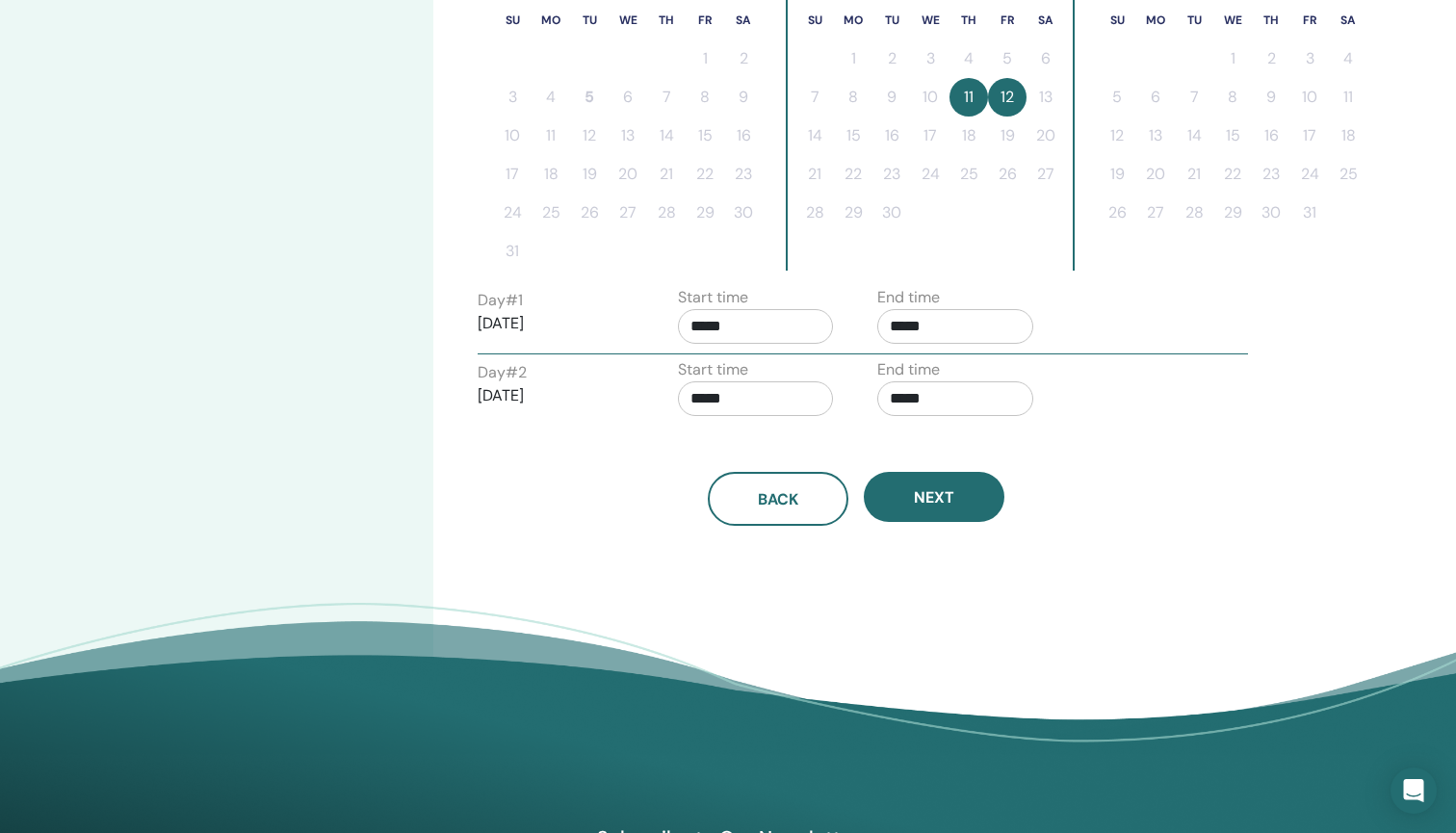 click on "*****" at bounding box center [955, 326] 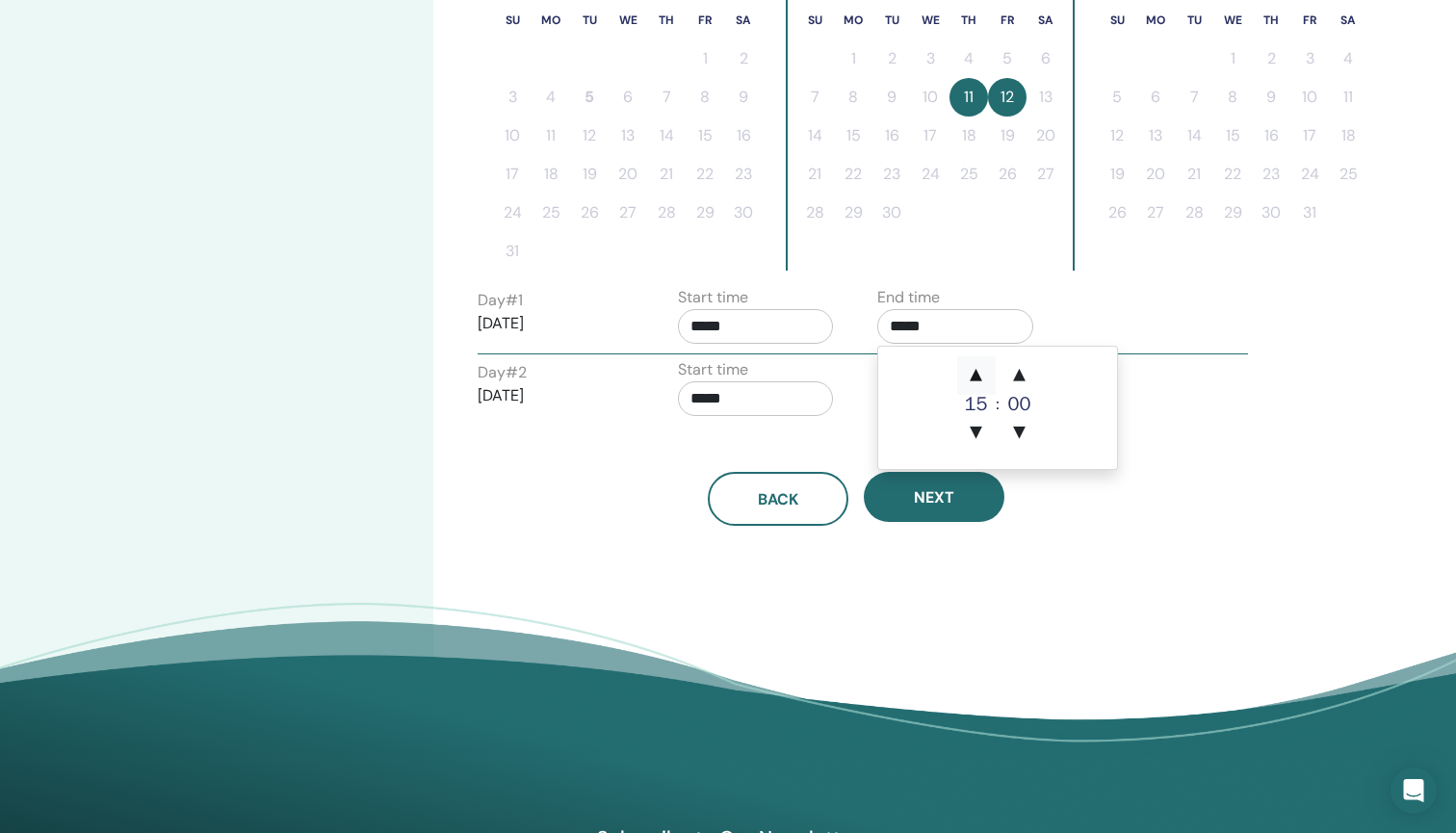 click on "▲" at bounding box center [976, 376] 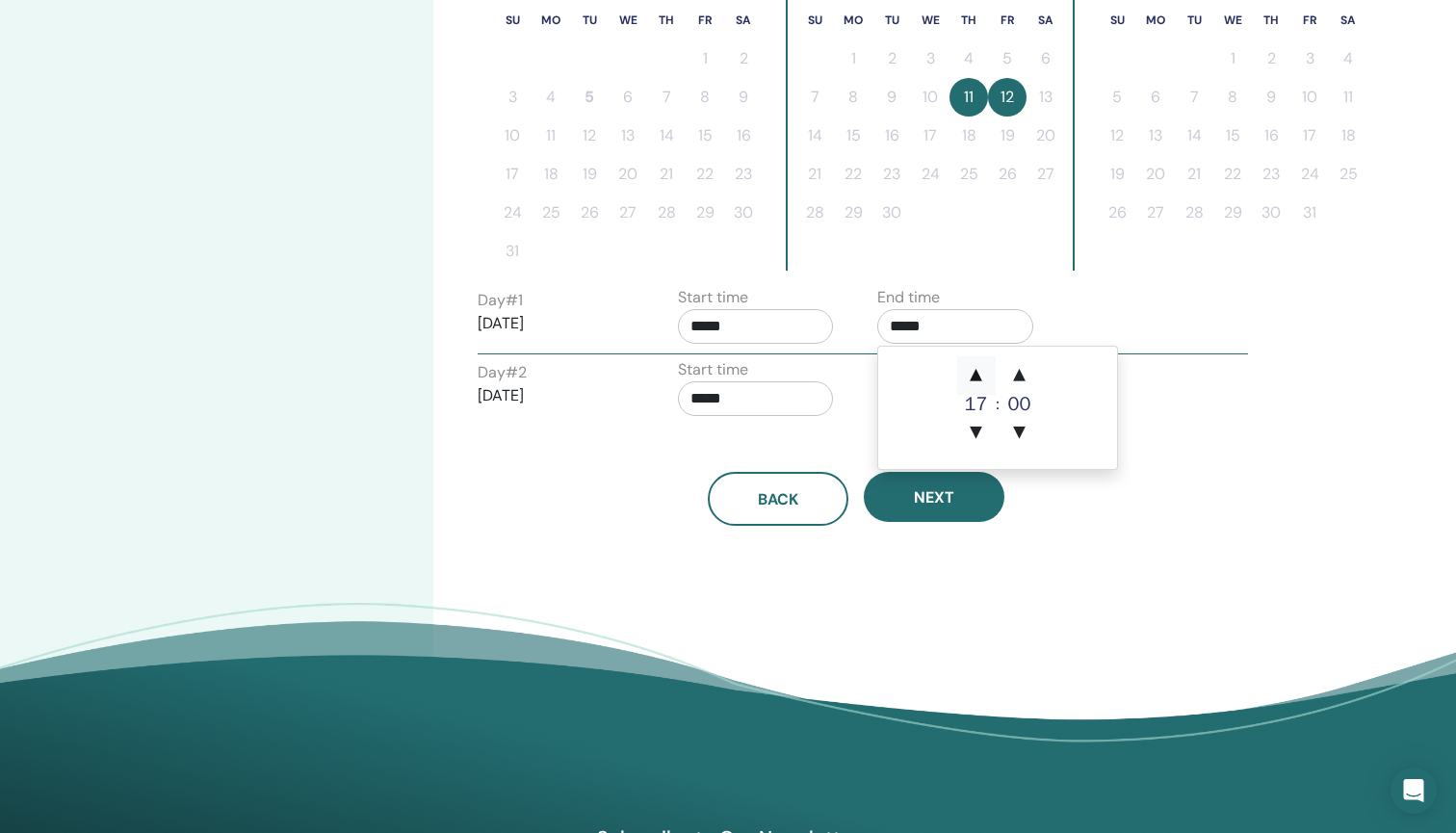 click on "▲" at bounding box center (976, 376) 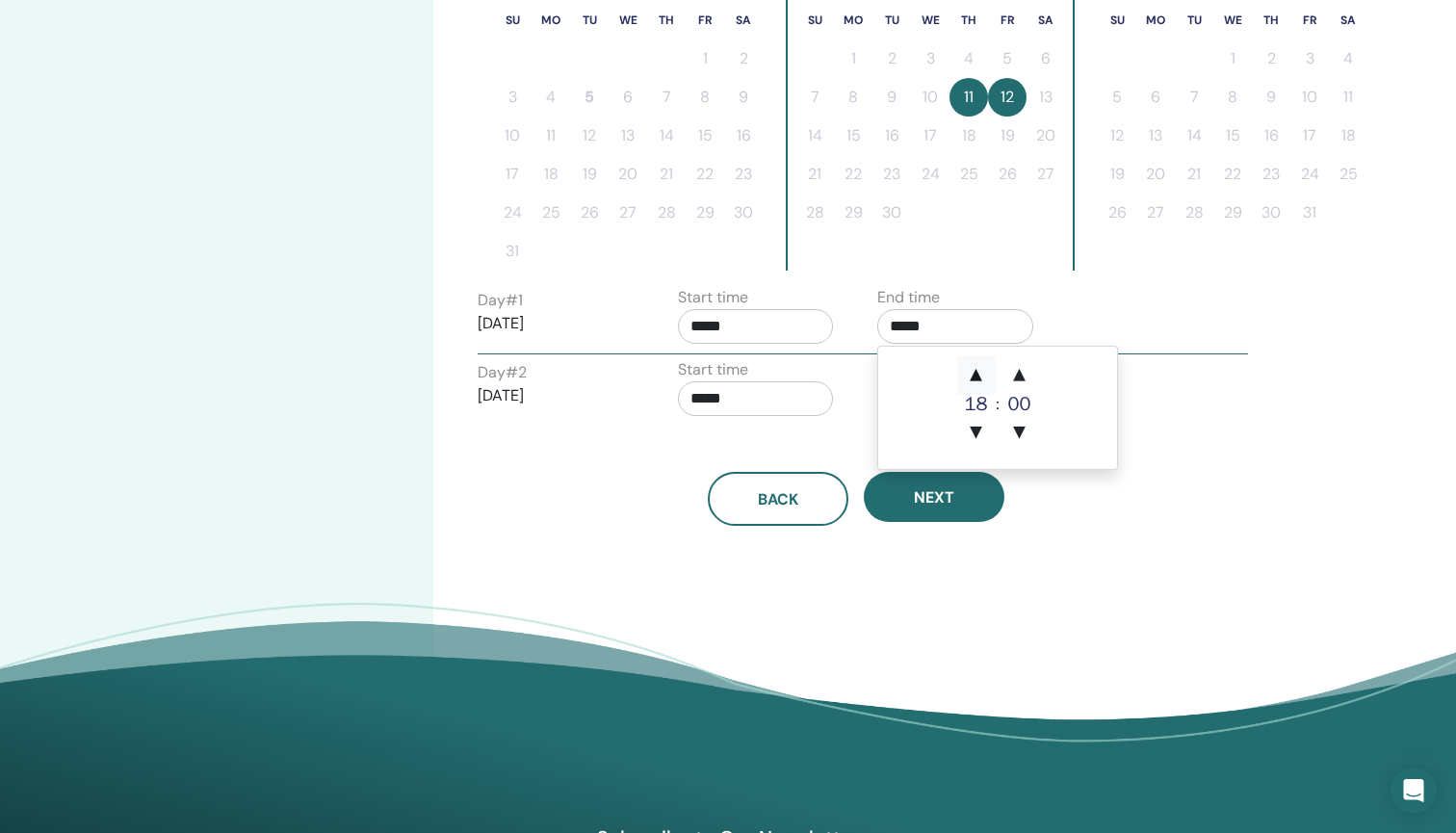 click on "▲" at bounding box center [976, 376] 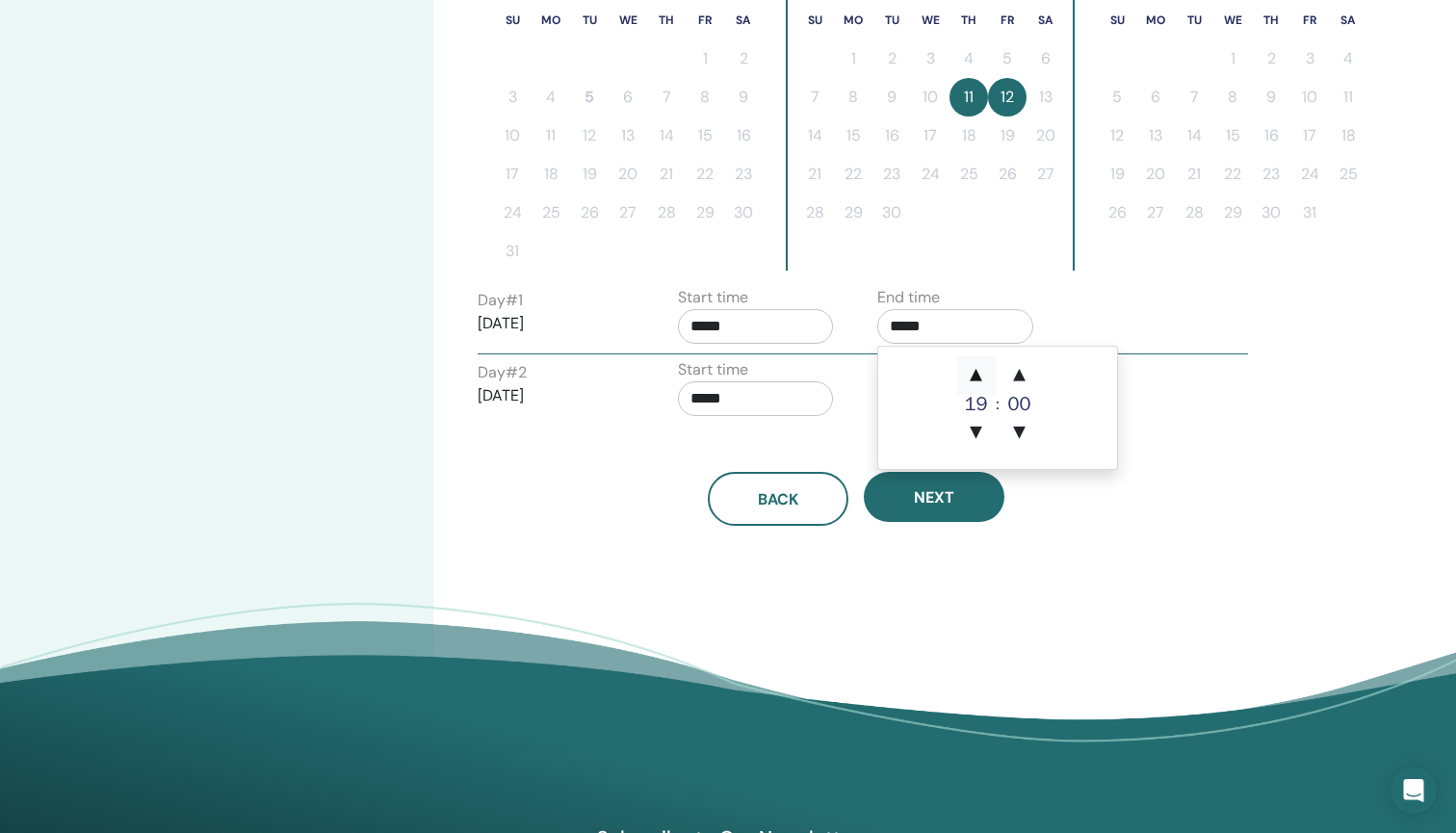 click on "▲" at bounding box center [976, 376] 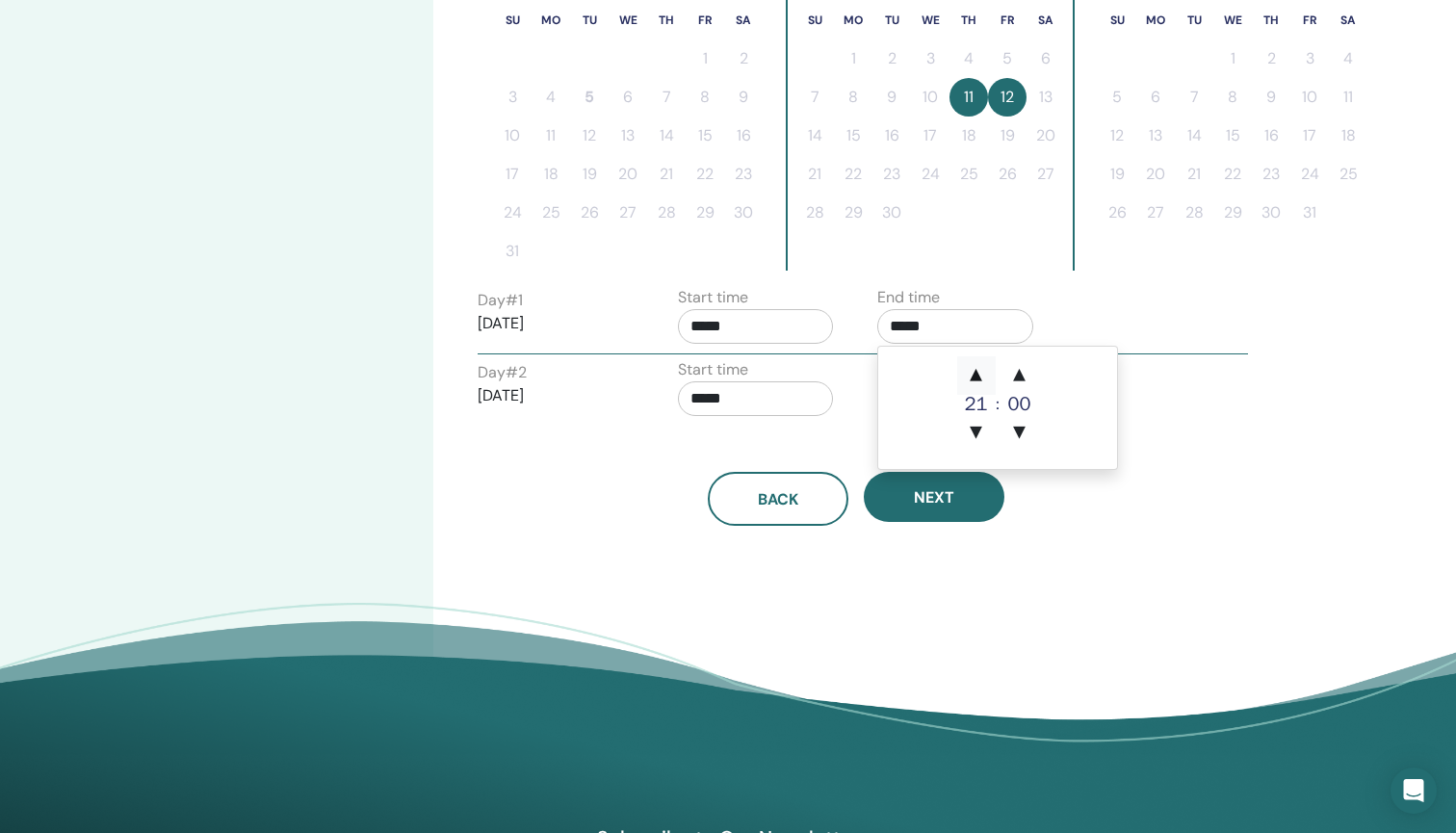 click on "▲" at bounding box center [976, 376] 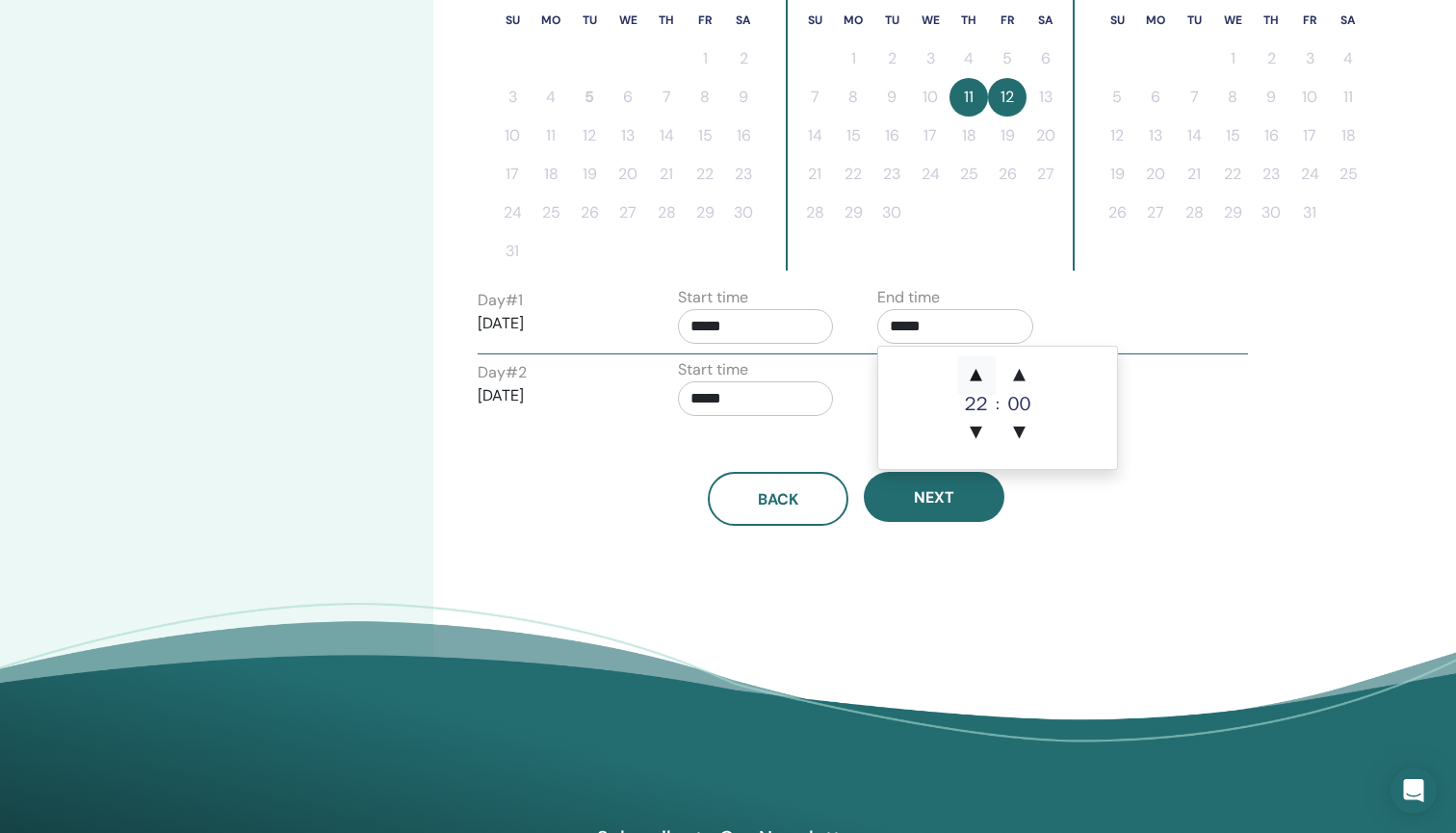 click on "▲" at bounding box center [976, 376] 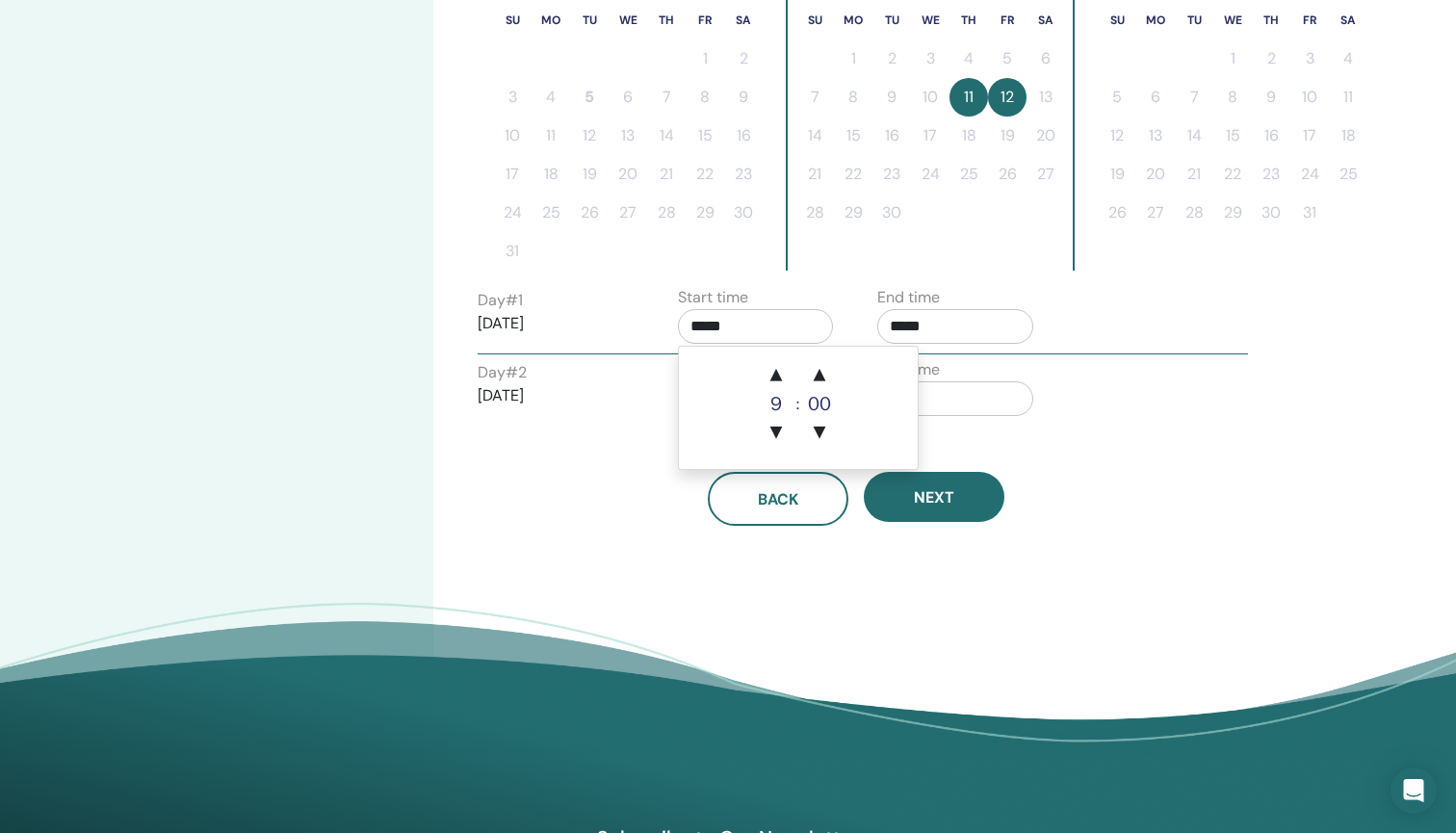 click on "*****" at bounding box center [756, 326] 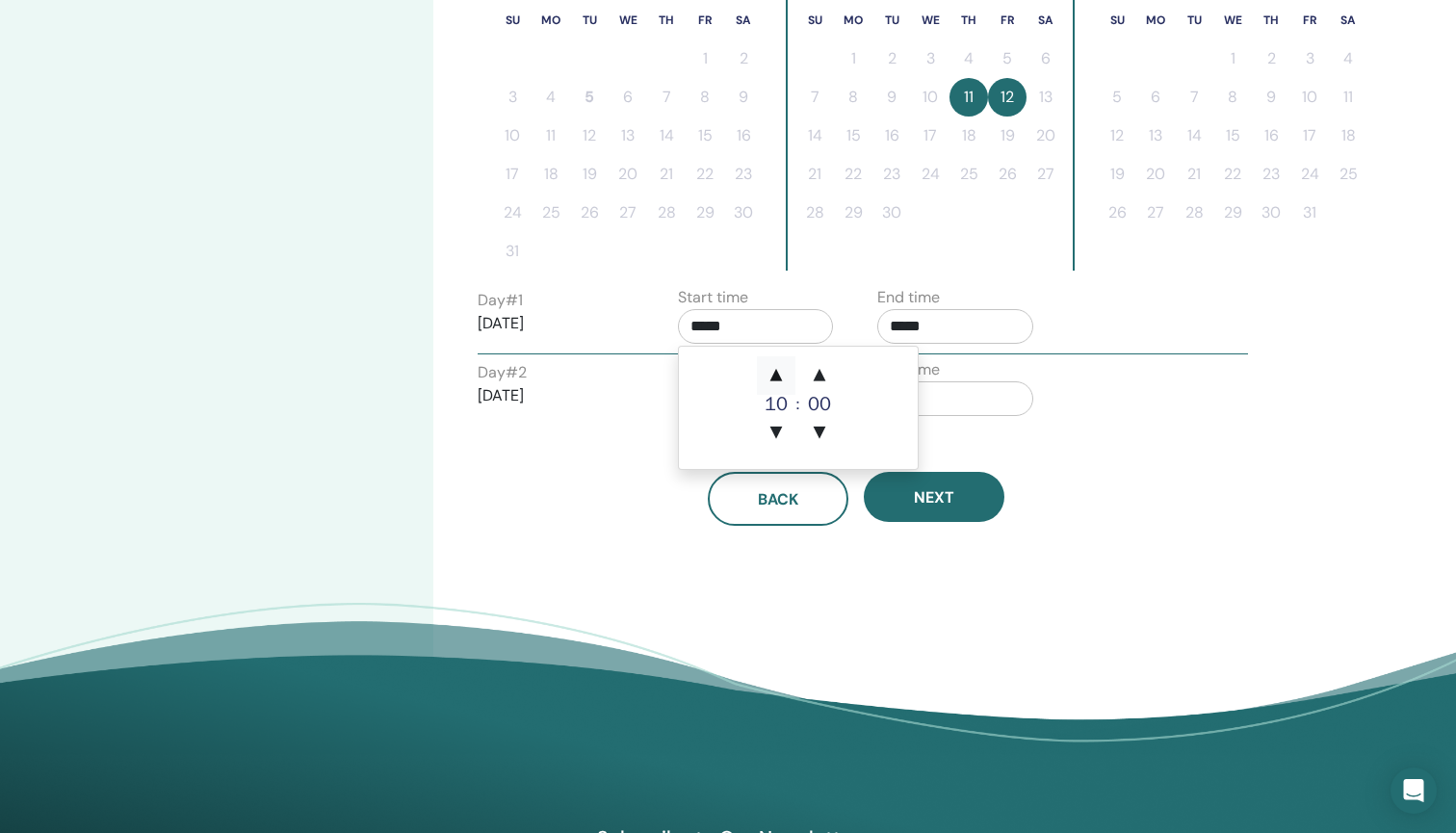 click on "▲" at bounding box center (776, 376) 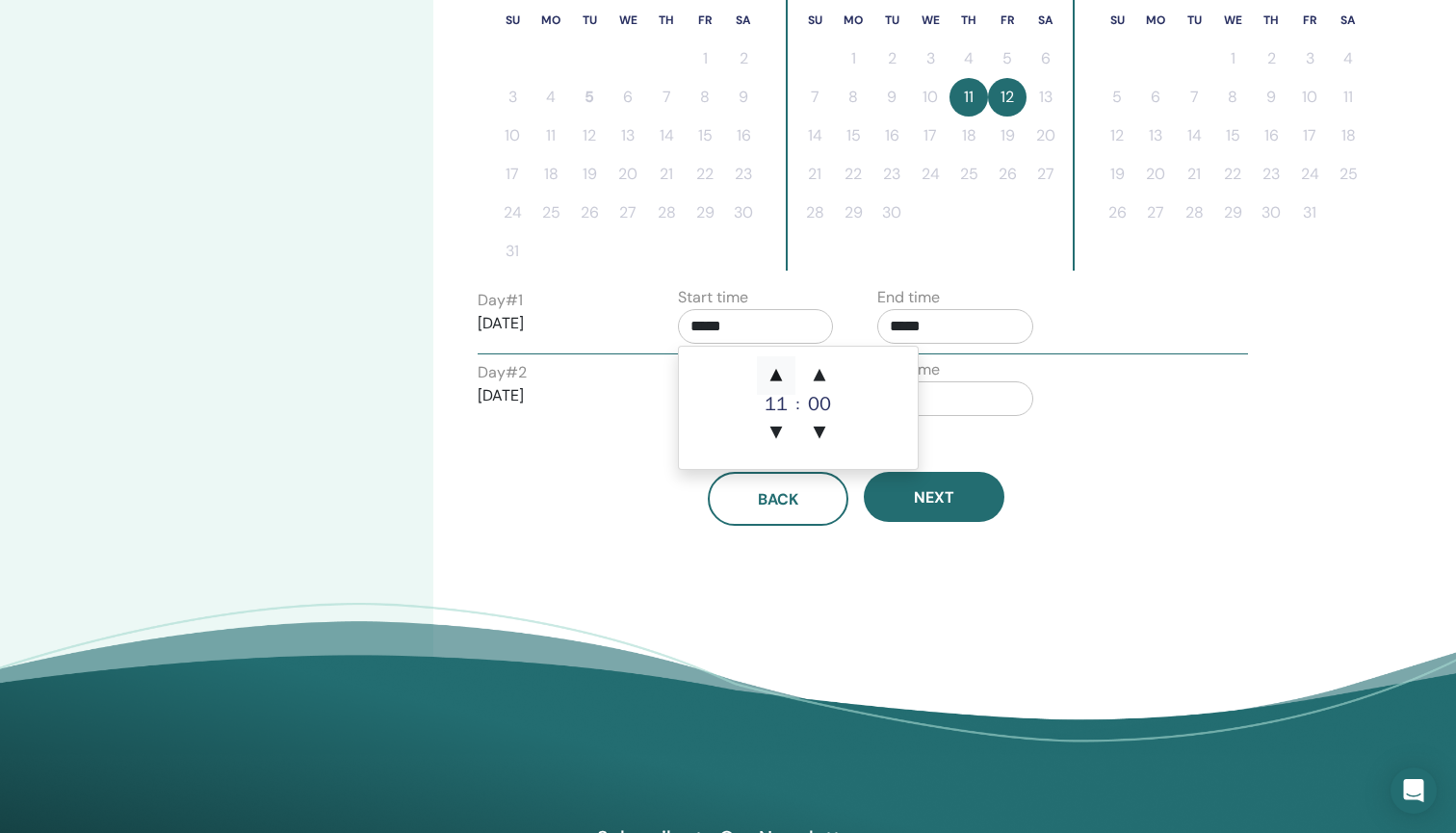 click on "▲" at bounding box center (776, 376) 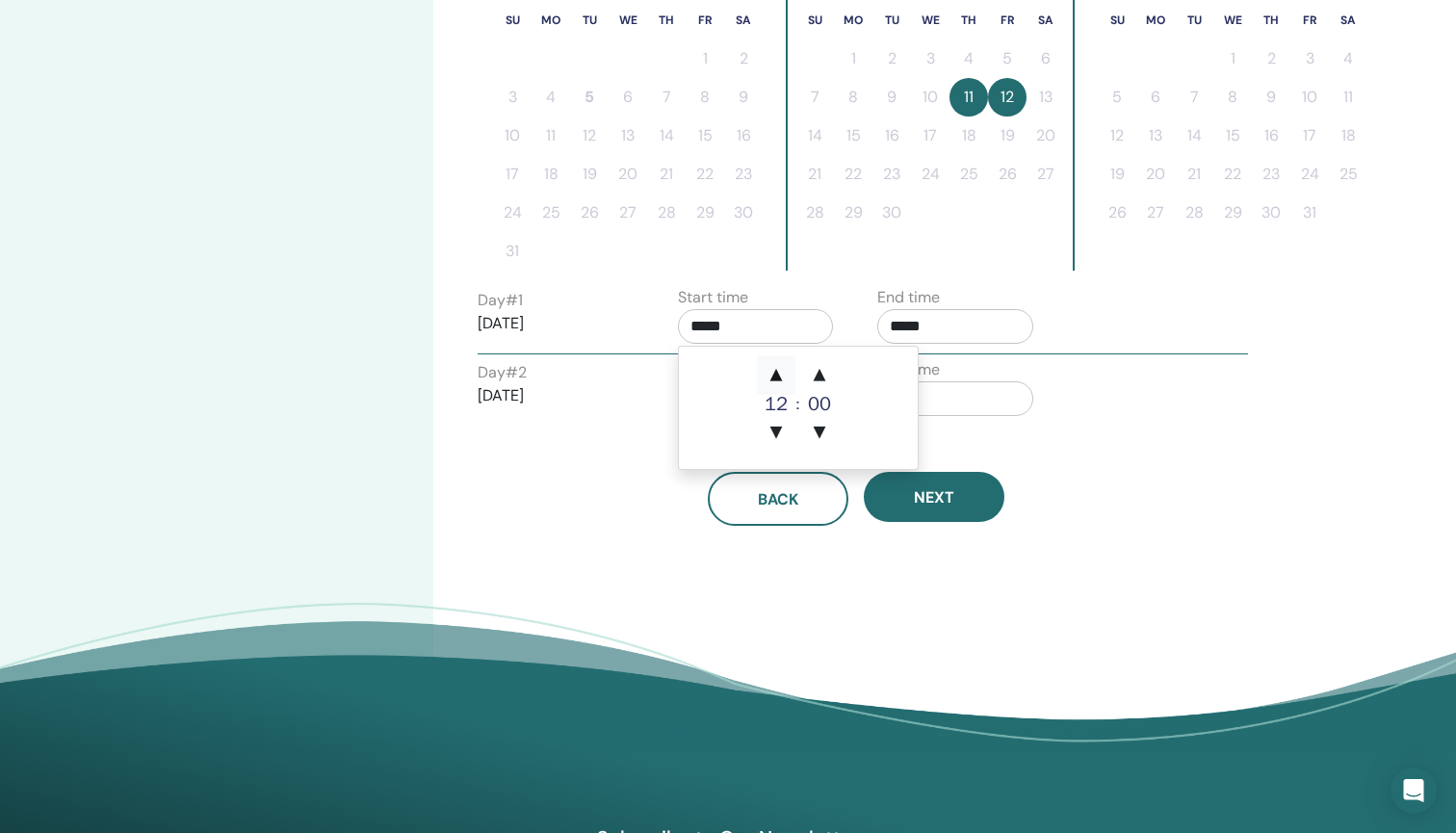 click on "▲" at bounding box center (776, 376) 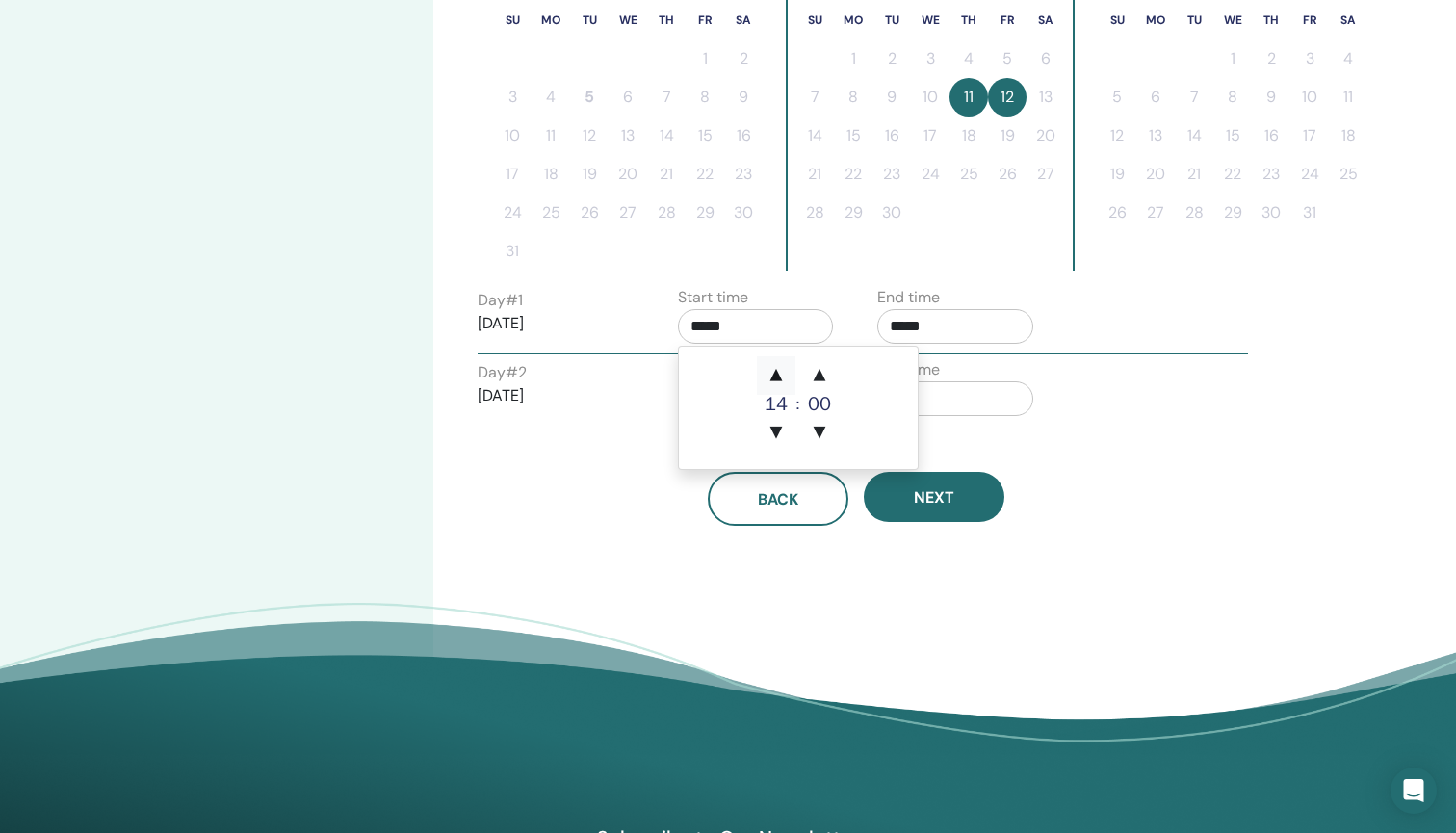 click on "▲" at bounding box center [776, 376] 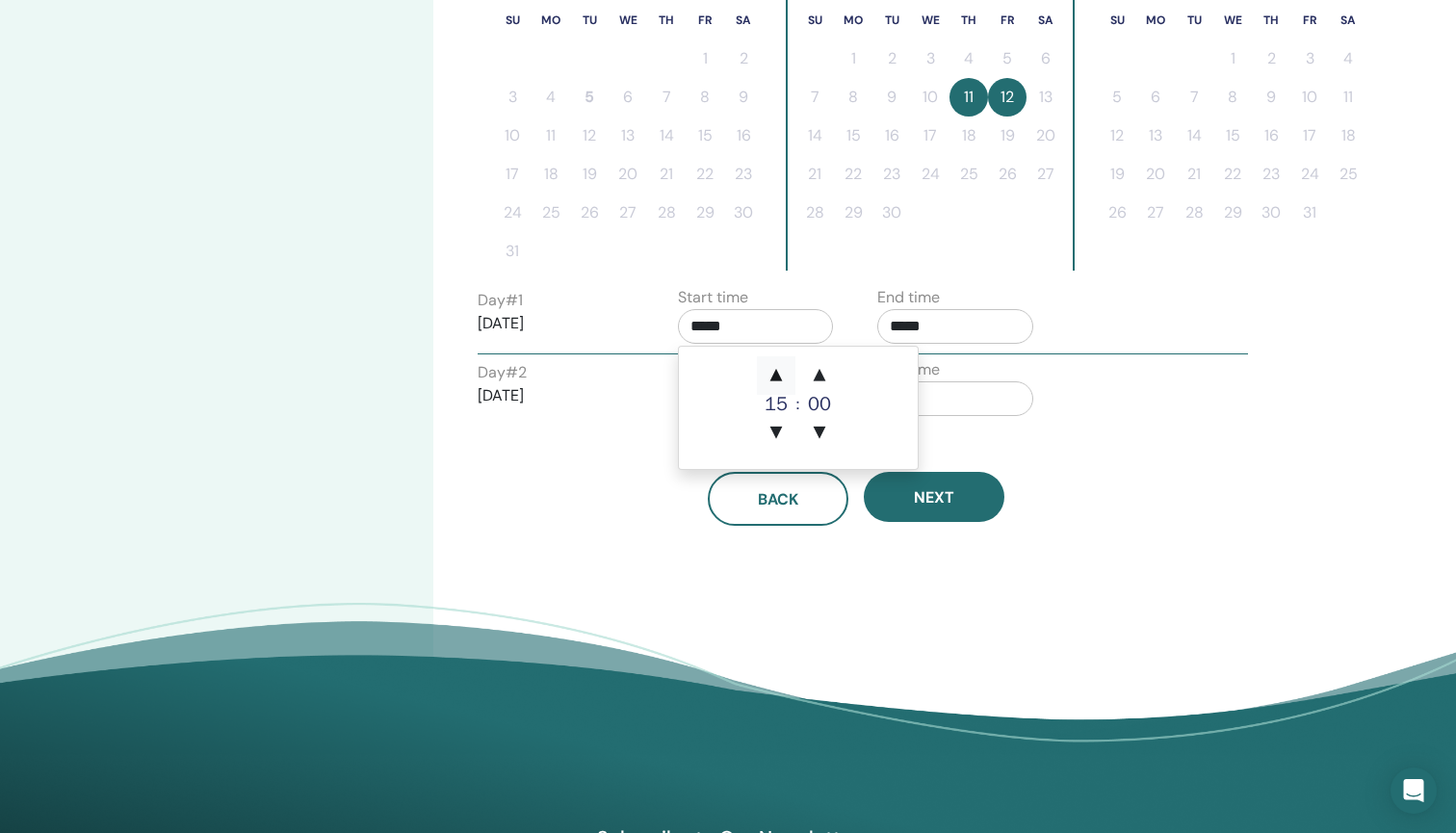click on "▲" at bounding box center (776, 376) 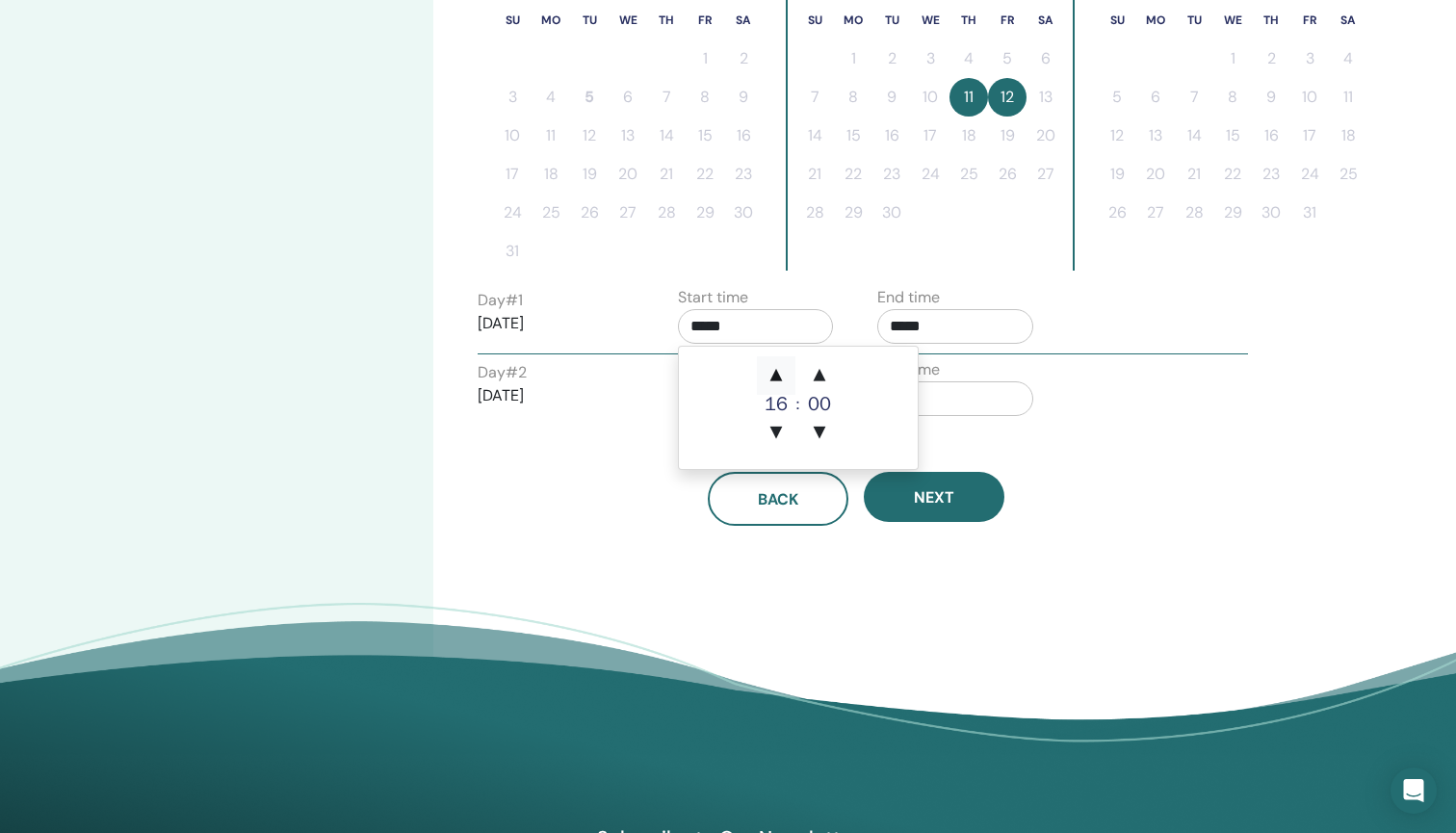 click on "▲" at bounding box center (776, 376) 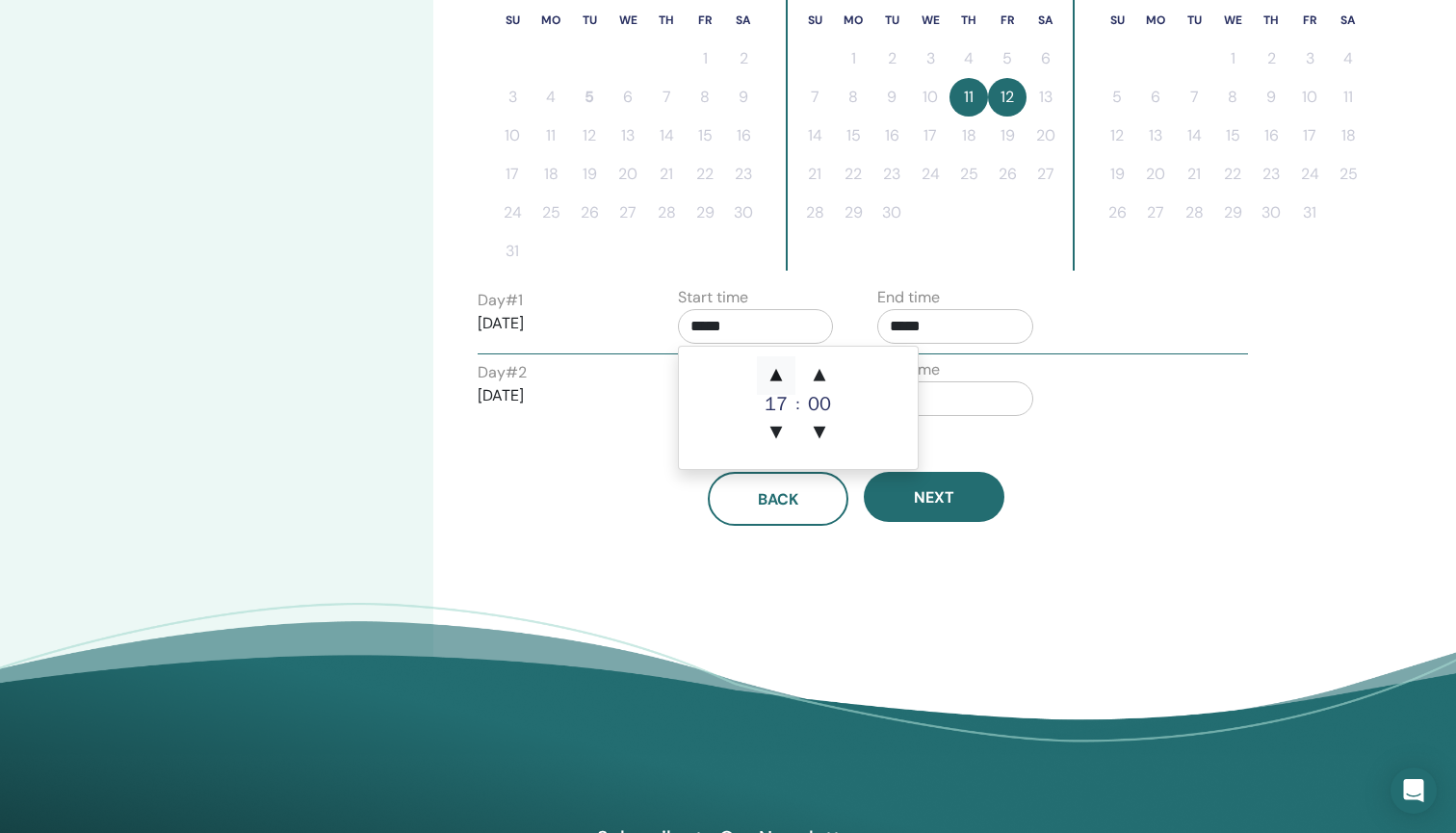 click on "▲" at bounding box center [776, 376] 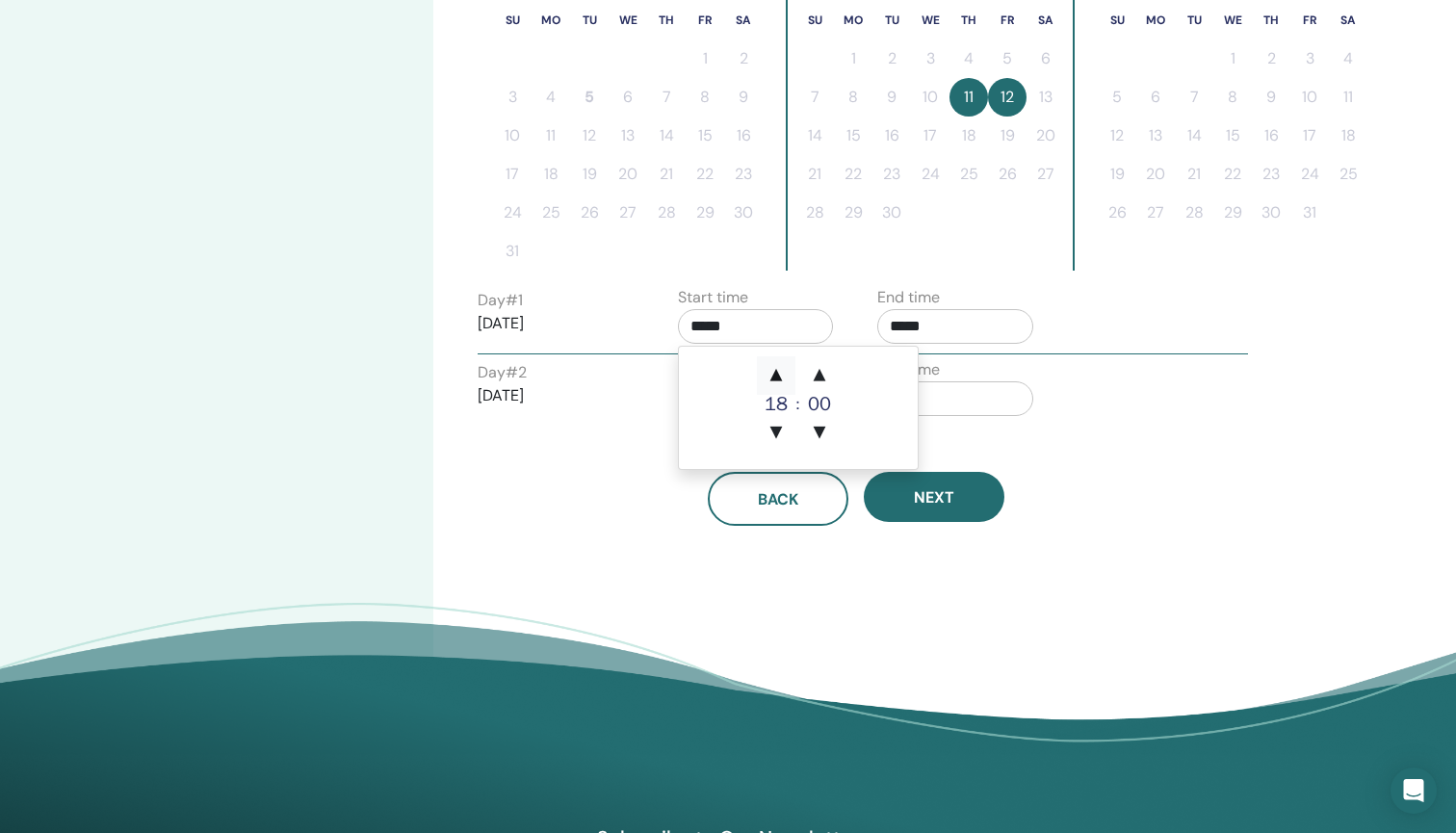 click on "▲" at bounding box center (776, 376) 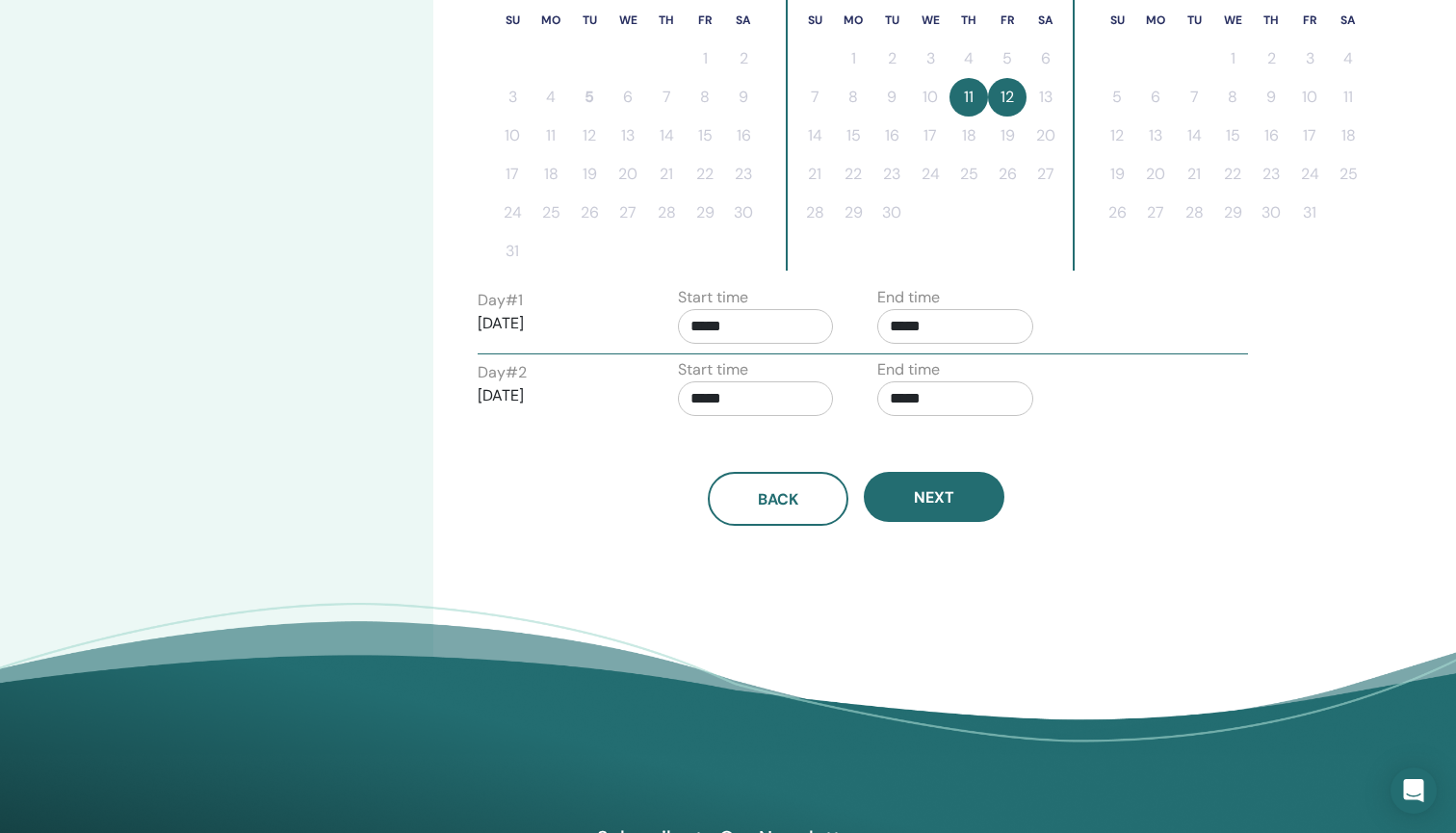 click on "Day  # 2 [DATE] Start time ***** End time *****" at bounding box center [863, 392] 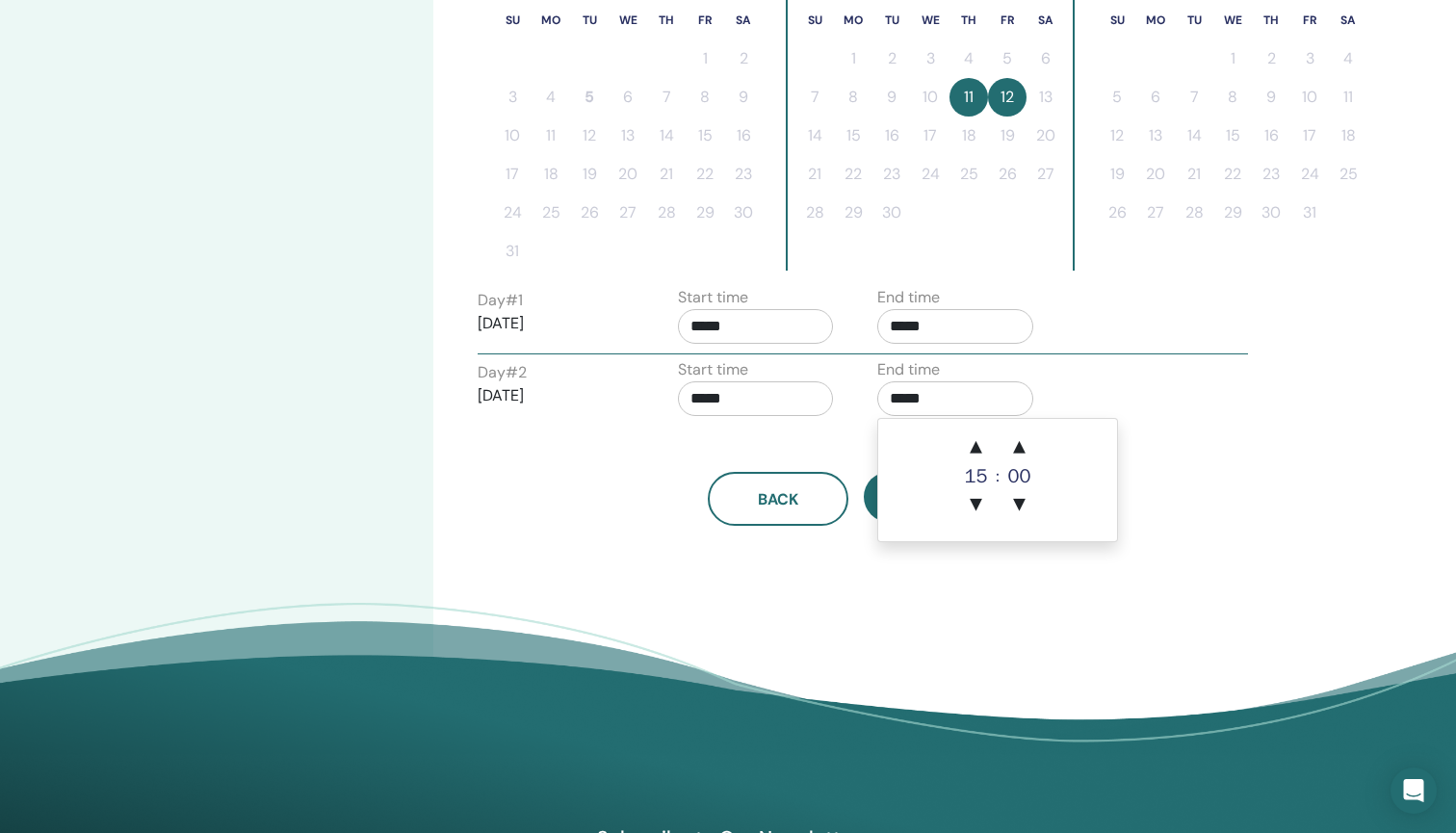 click on "*****" at bounding box center [955, 399] 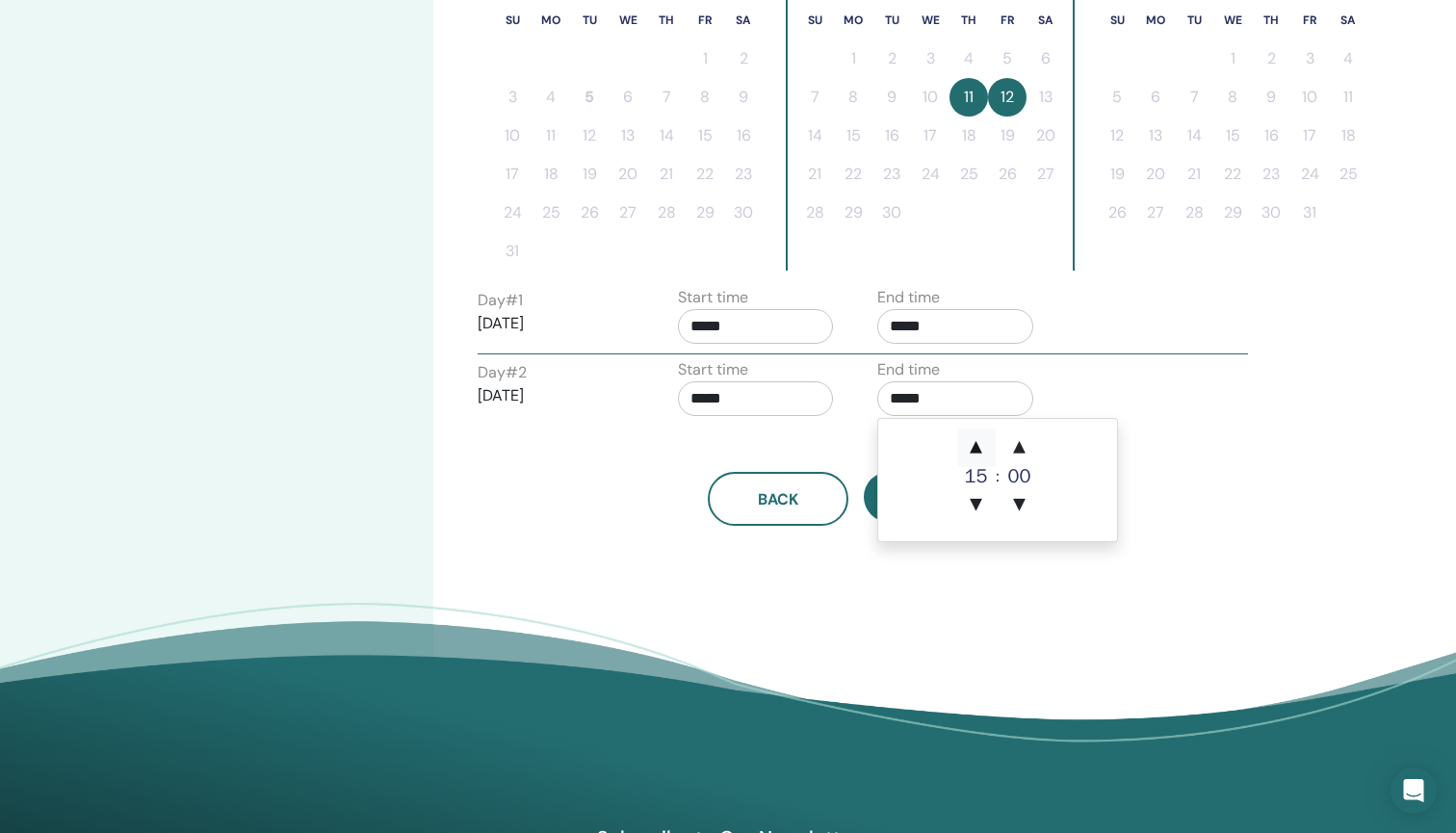 click on "▲" at bounding box center [976, 448] 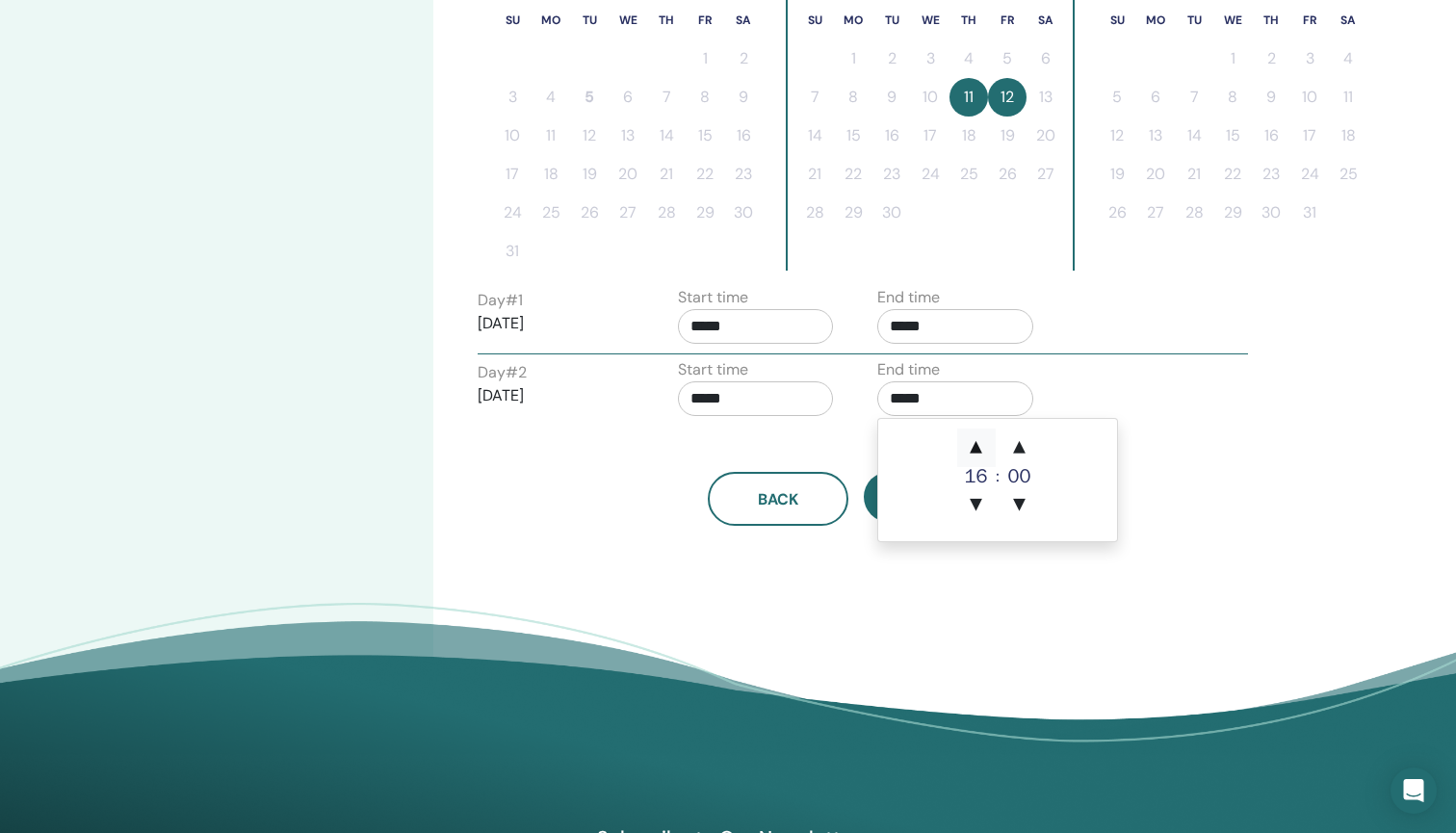click on "▲" at bounding box center (976, 448) 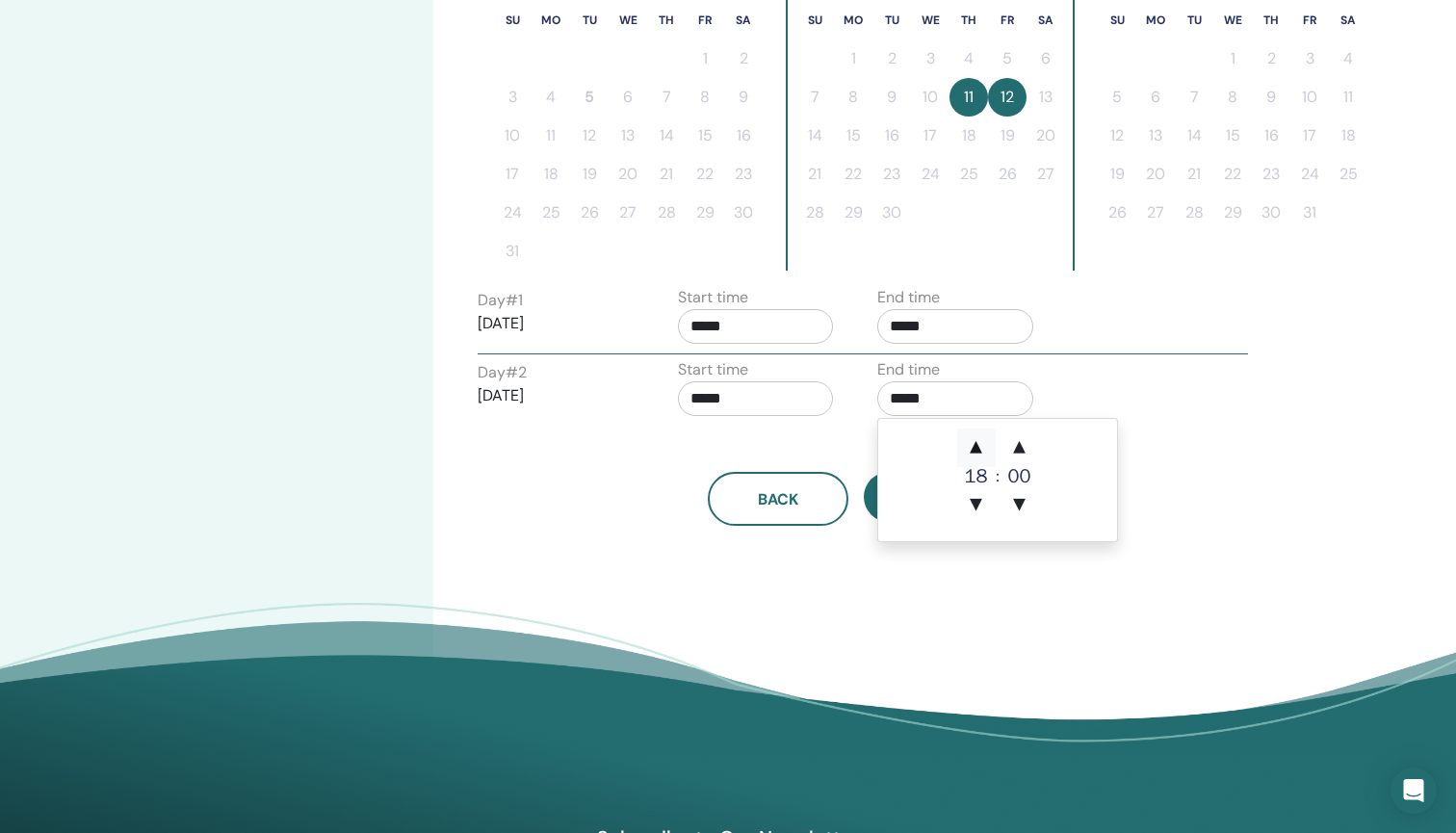 click on "▲" at bounding box center (976, 448) 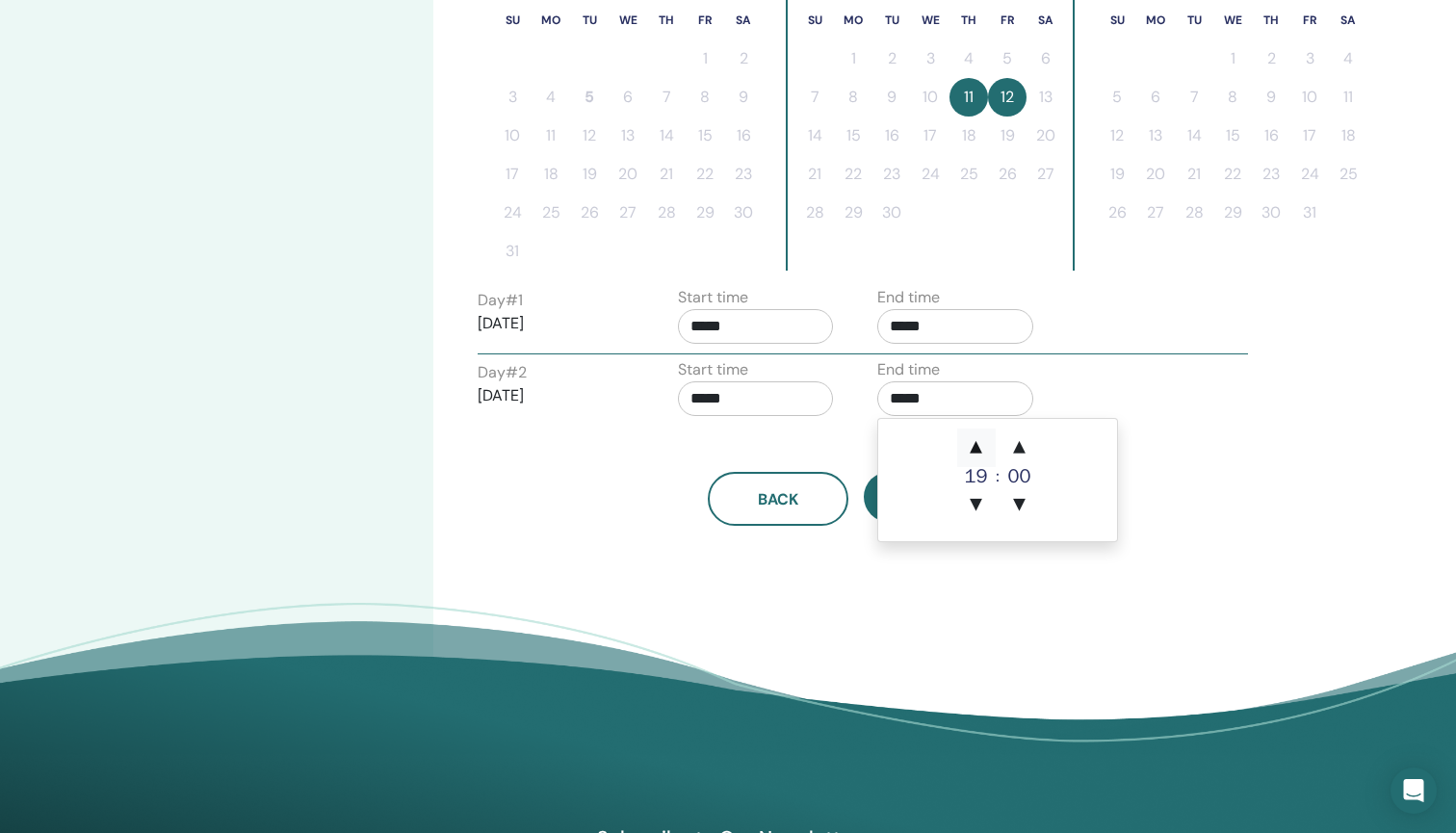 click on "▲" at bounding box center (976, 448) 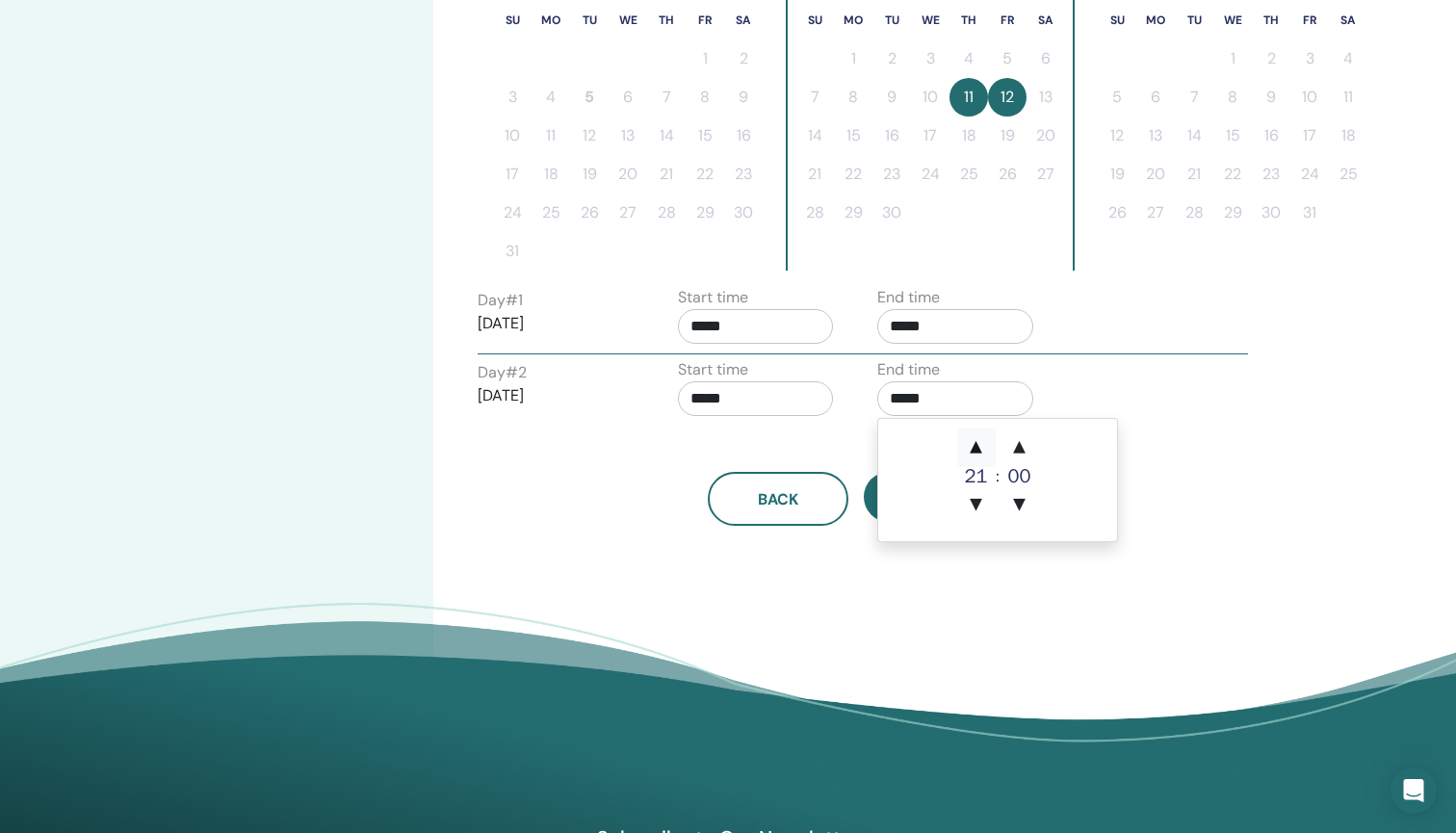 click on "▲" at bounding box center (976, 448) 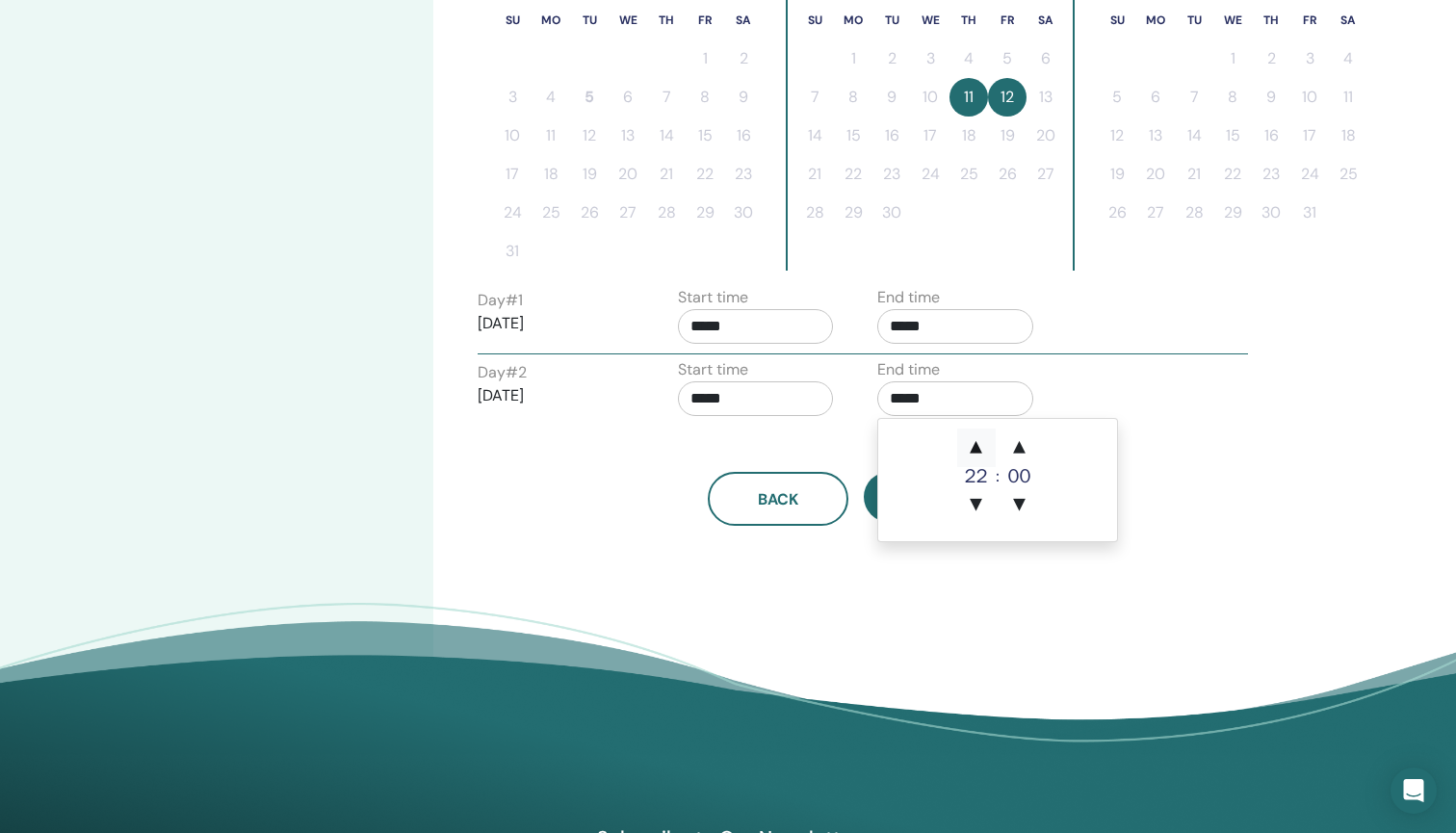 click on "▲" at bounding box center [976, 448] 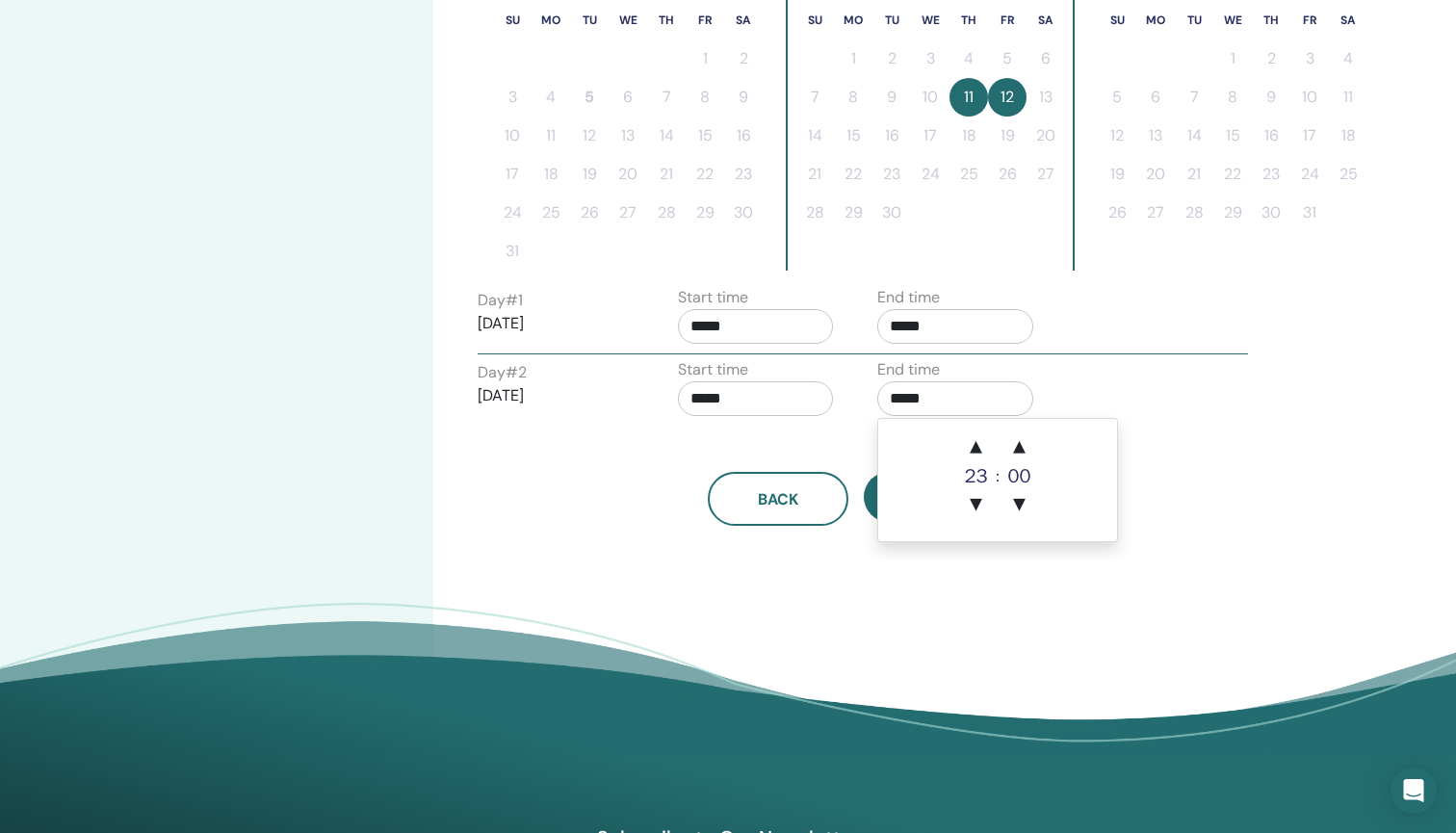 click on "*****" at bounding box center (756, 399) 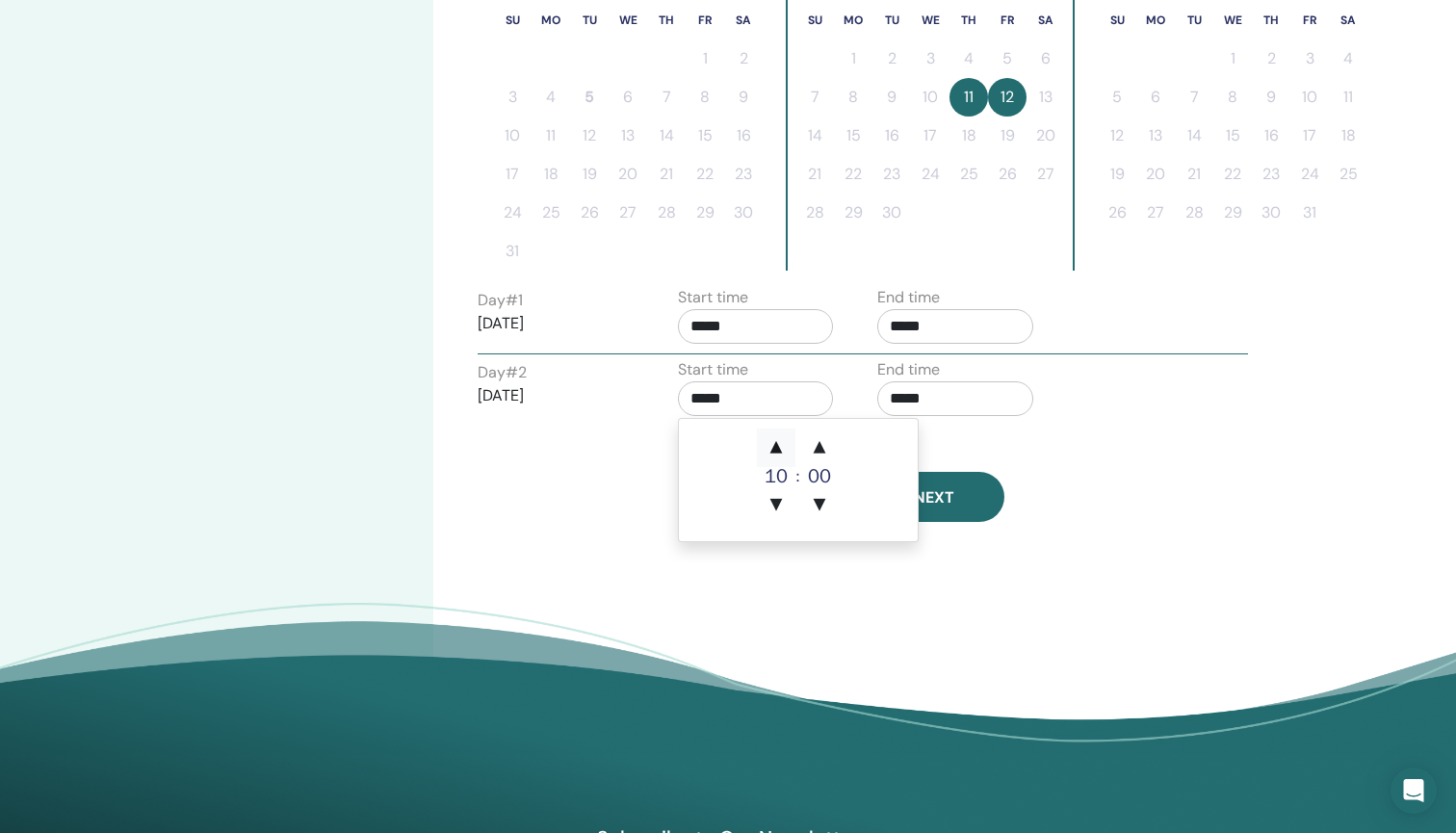 click on "▲" at bounding box center [776, 448] 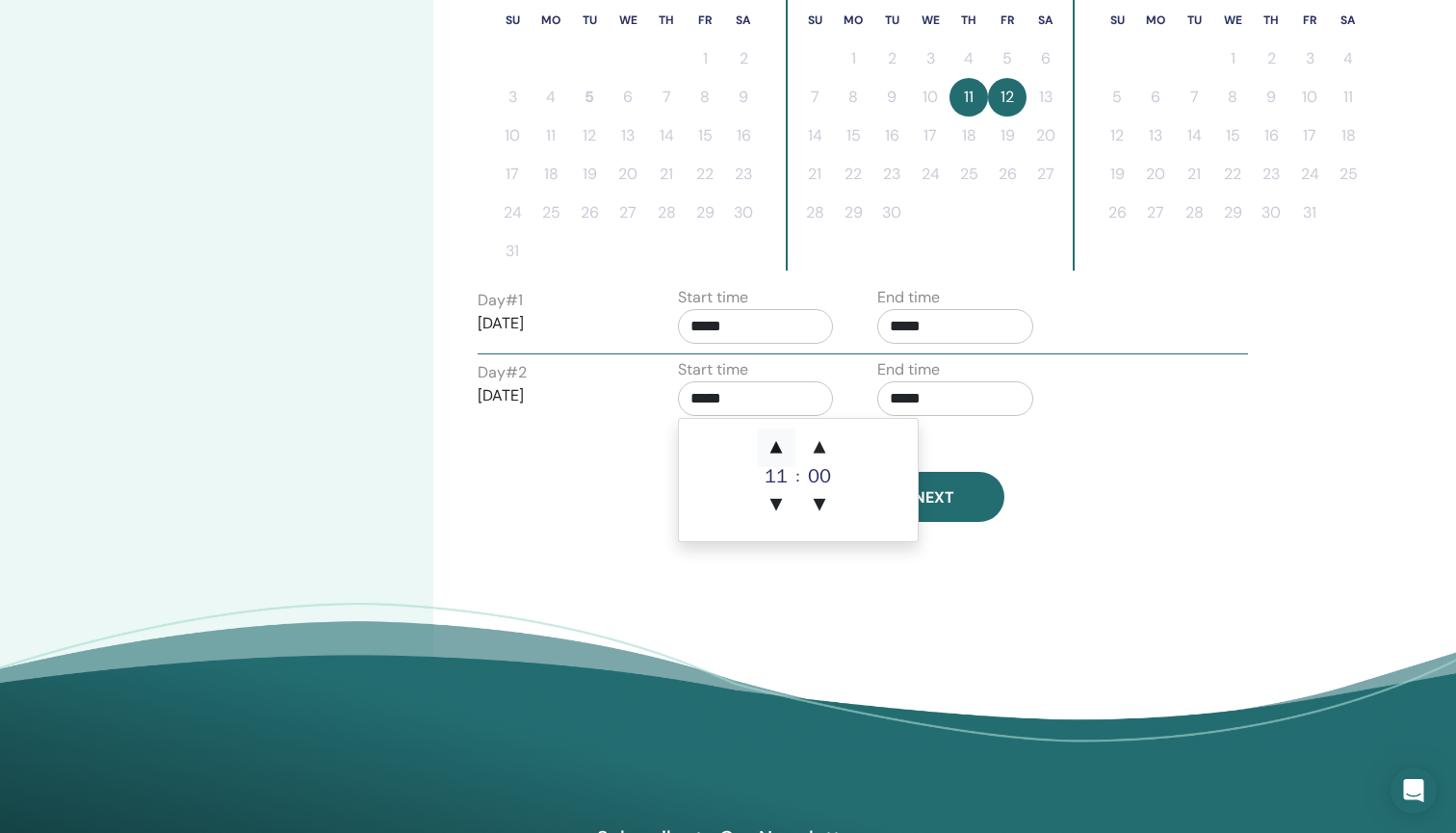 click on "▲" at bounding box center (776, 448) 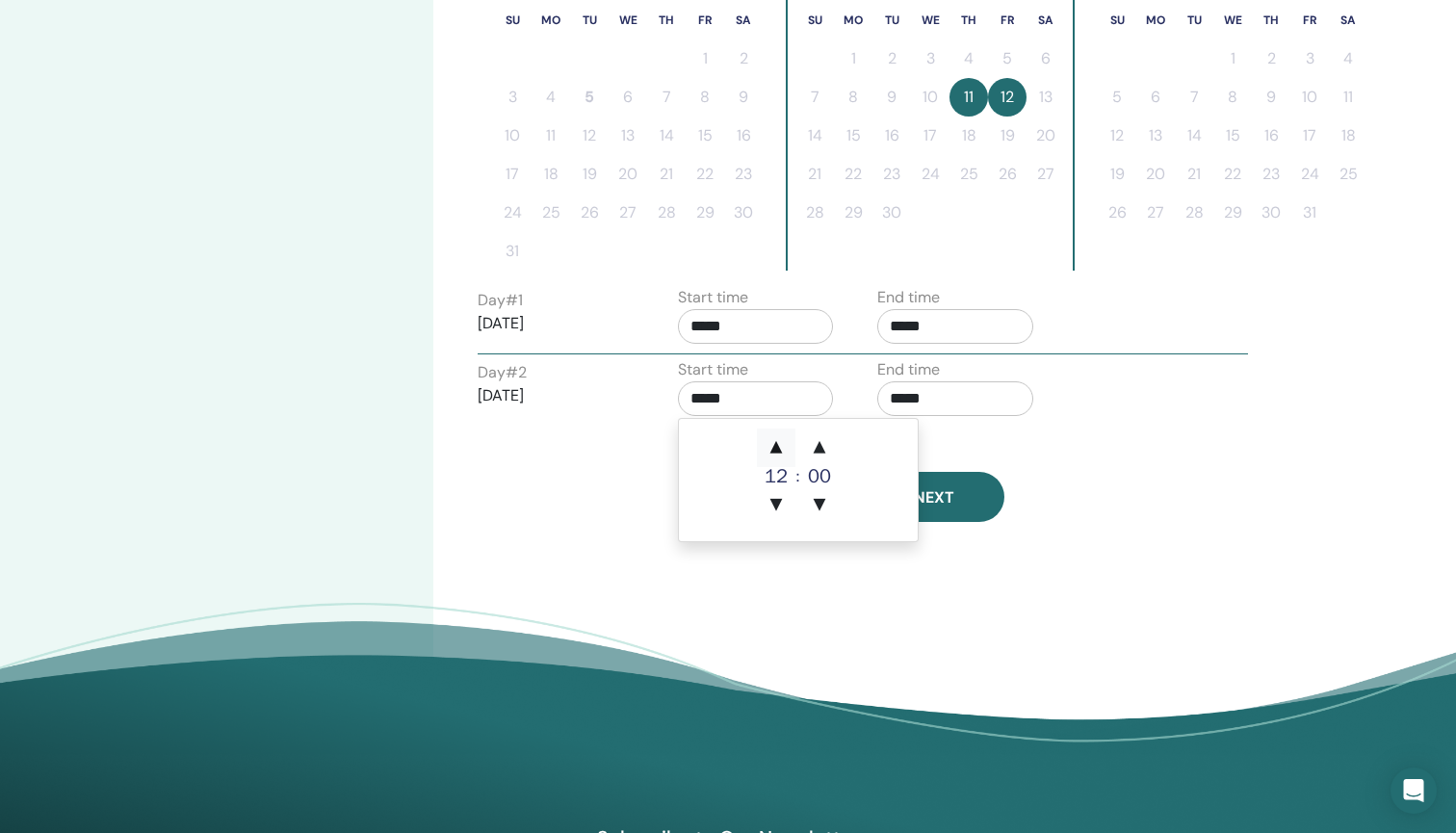 click on "▲" at bounding box center (776, 448) 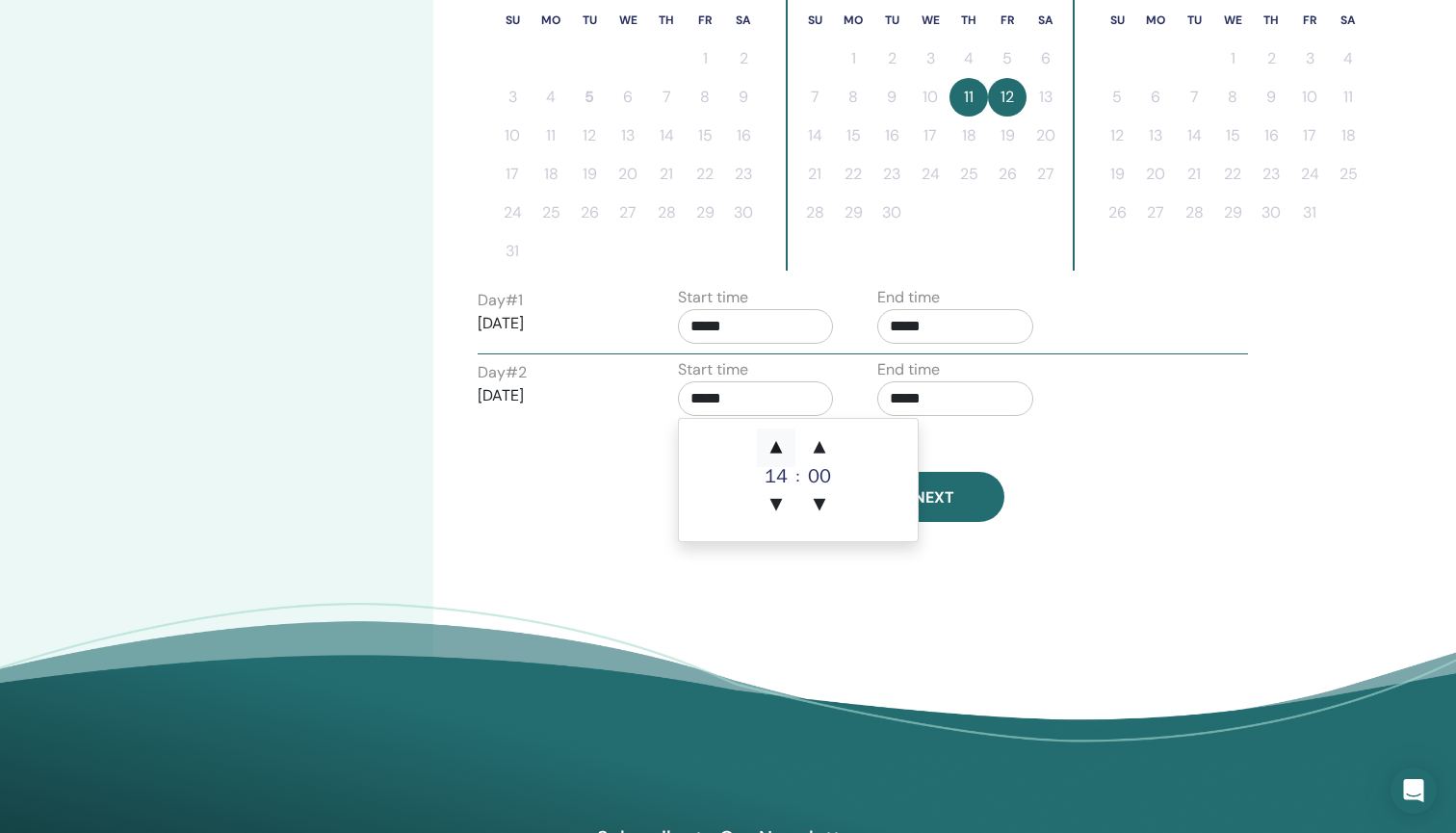 click on "▲" at bounding box center (776, 448) 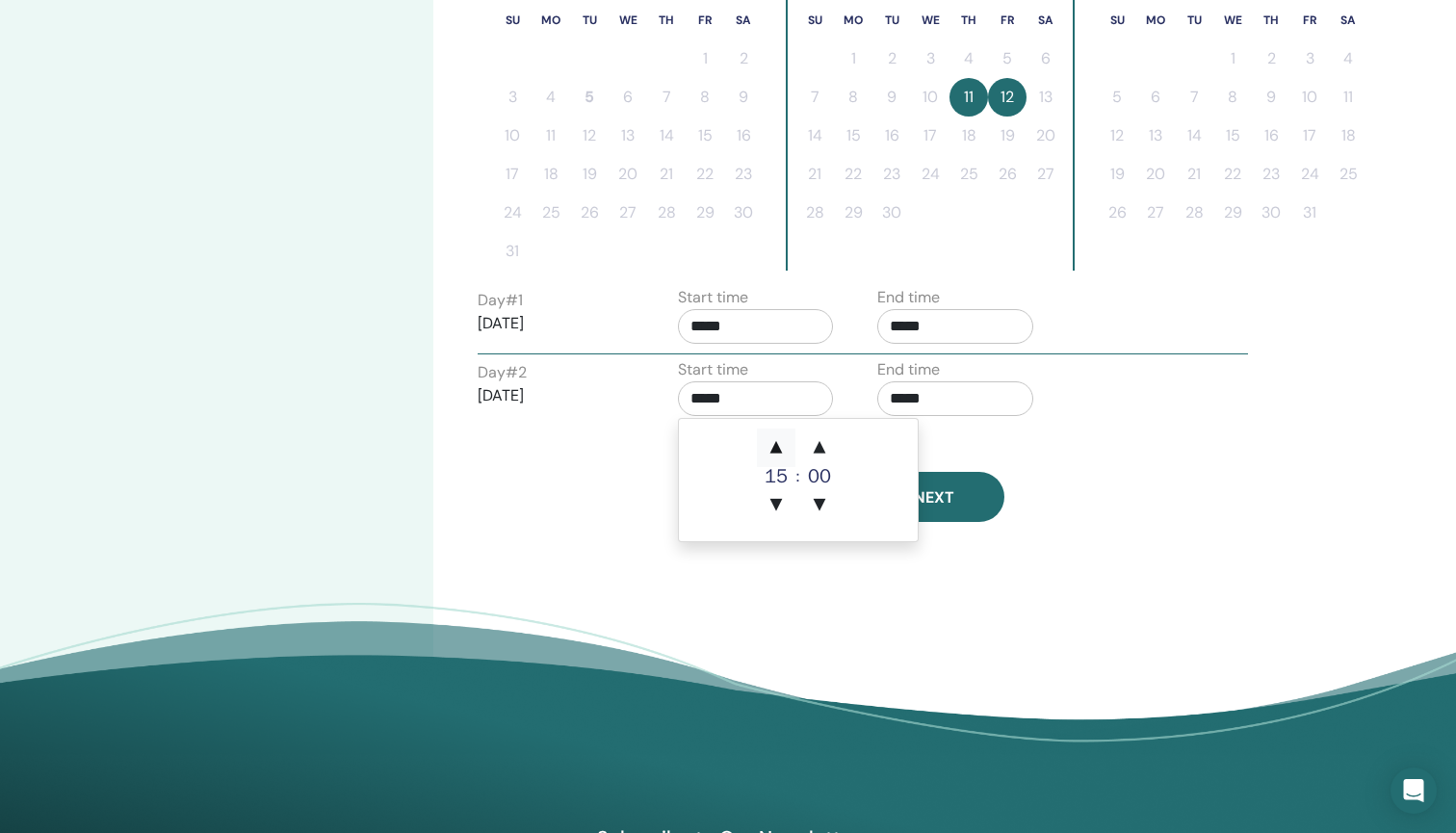 click on "▲" at bounding box center (776, 448) 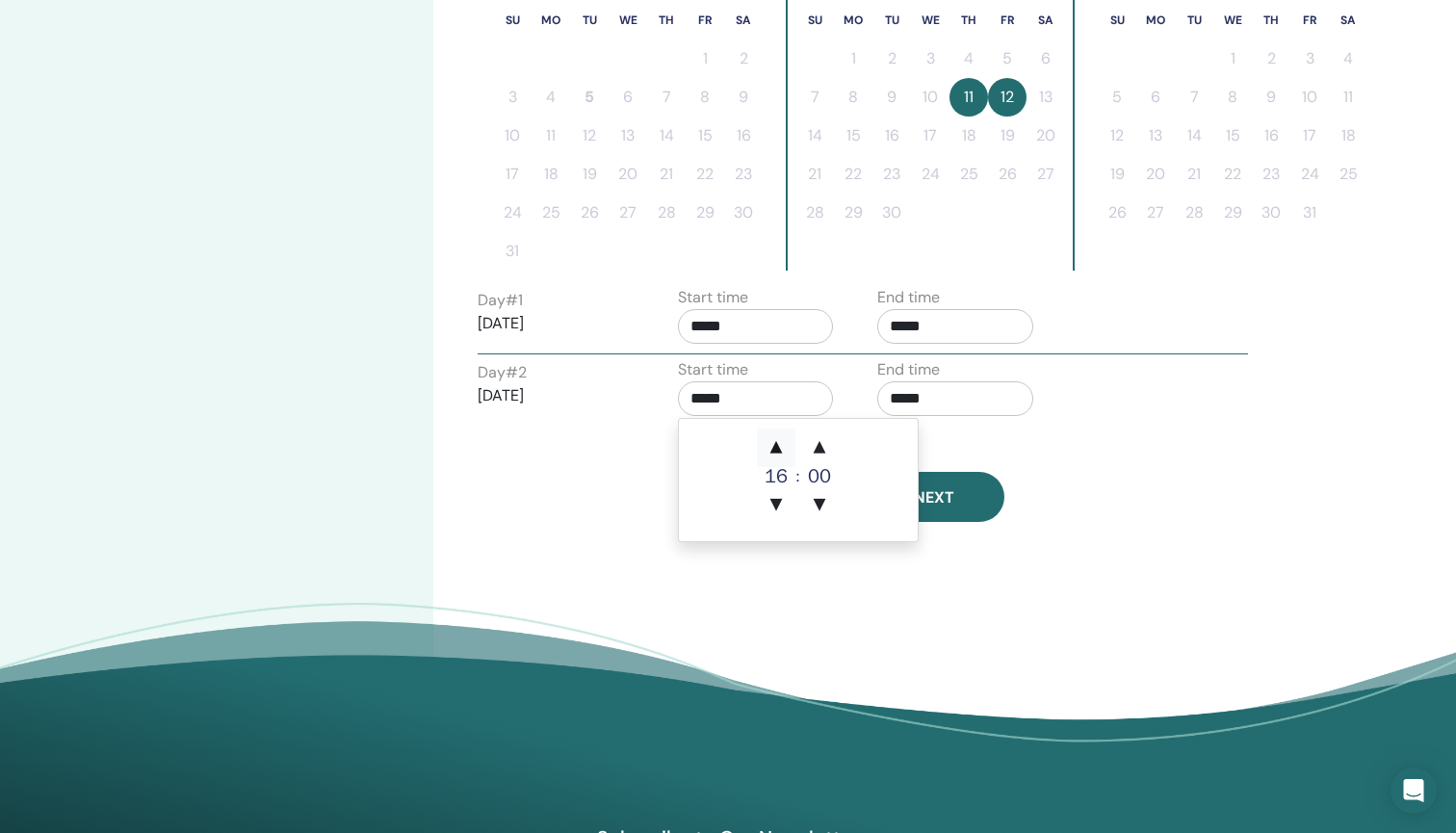 click on "▲" at bounding box center [776, 448] 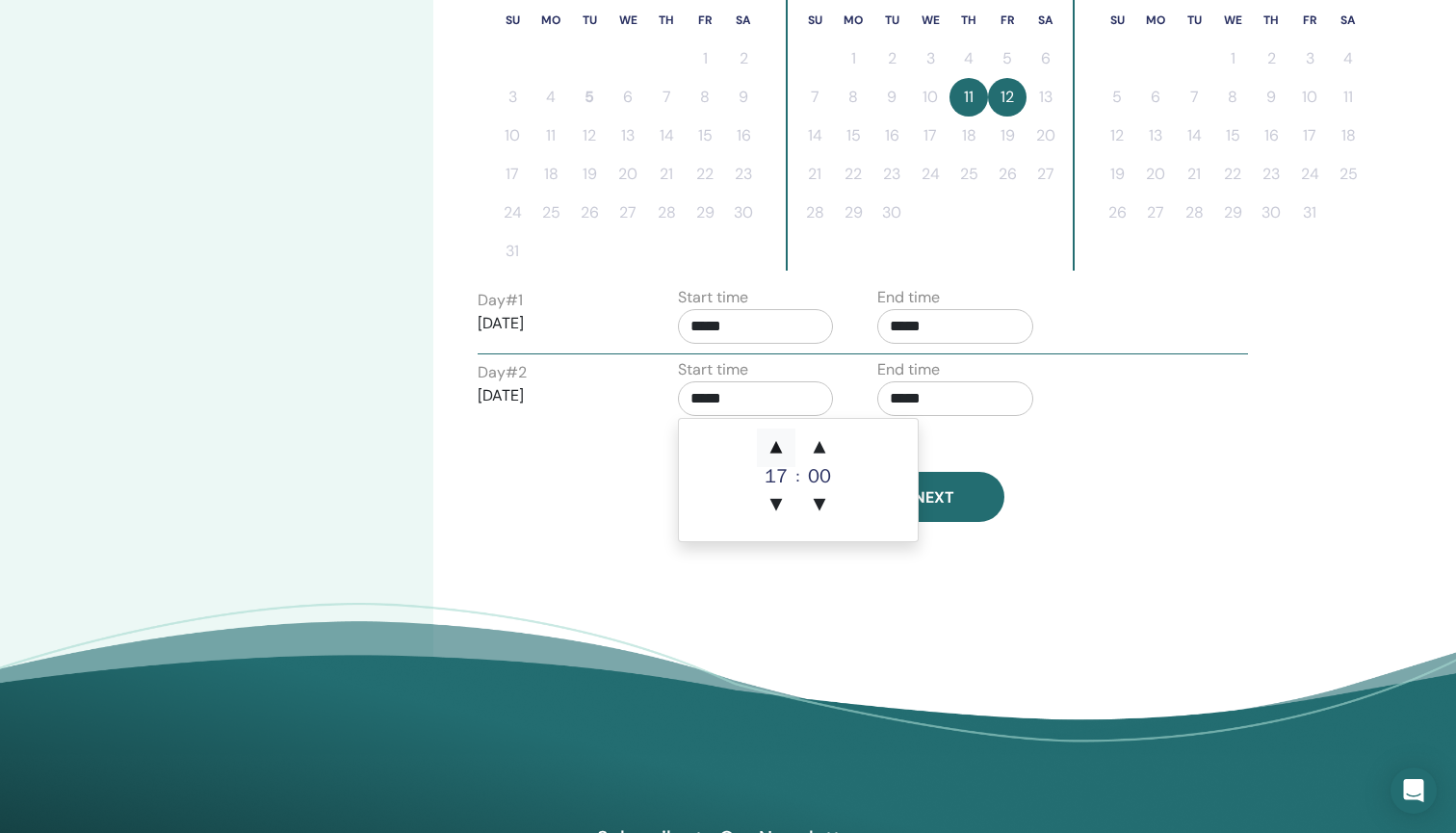 click on "▲" at bounding box center [776, 448] 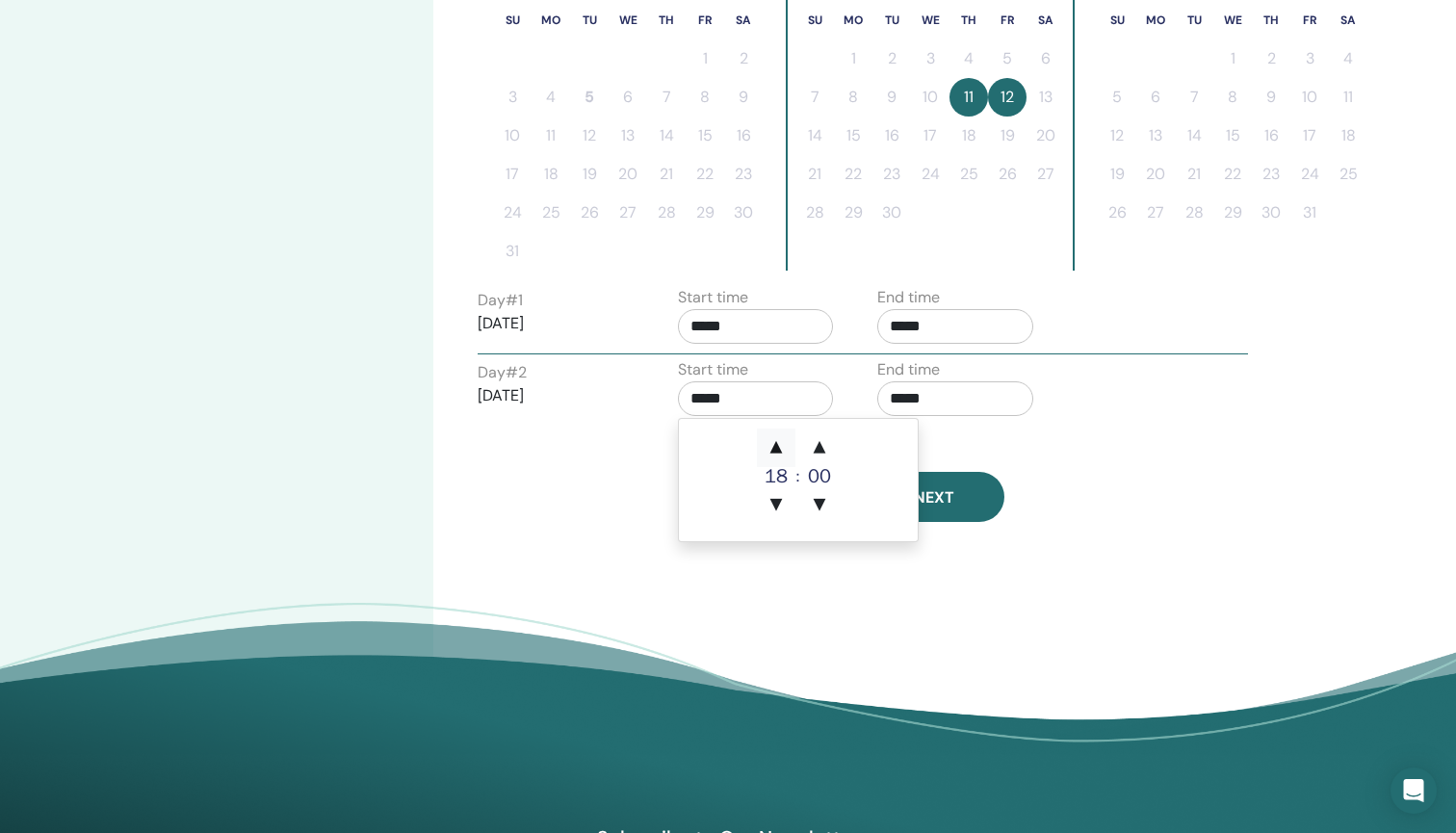 click on "▲" at bounding box center [776, 448] 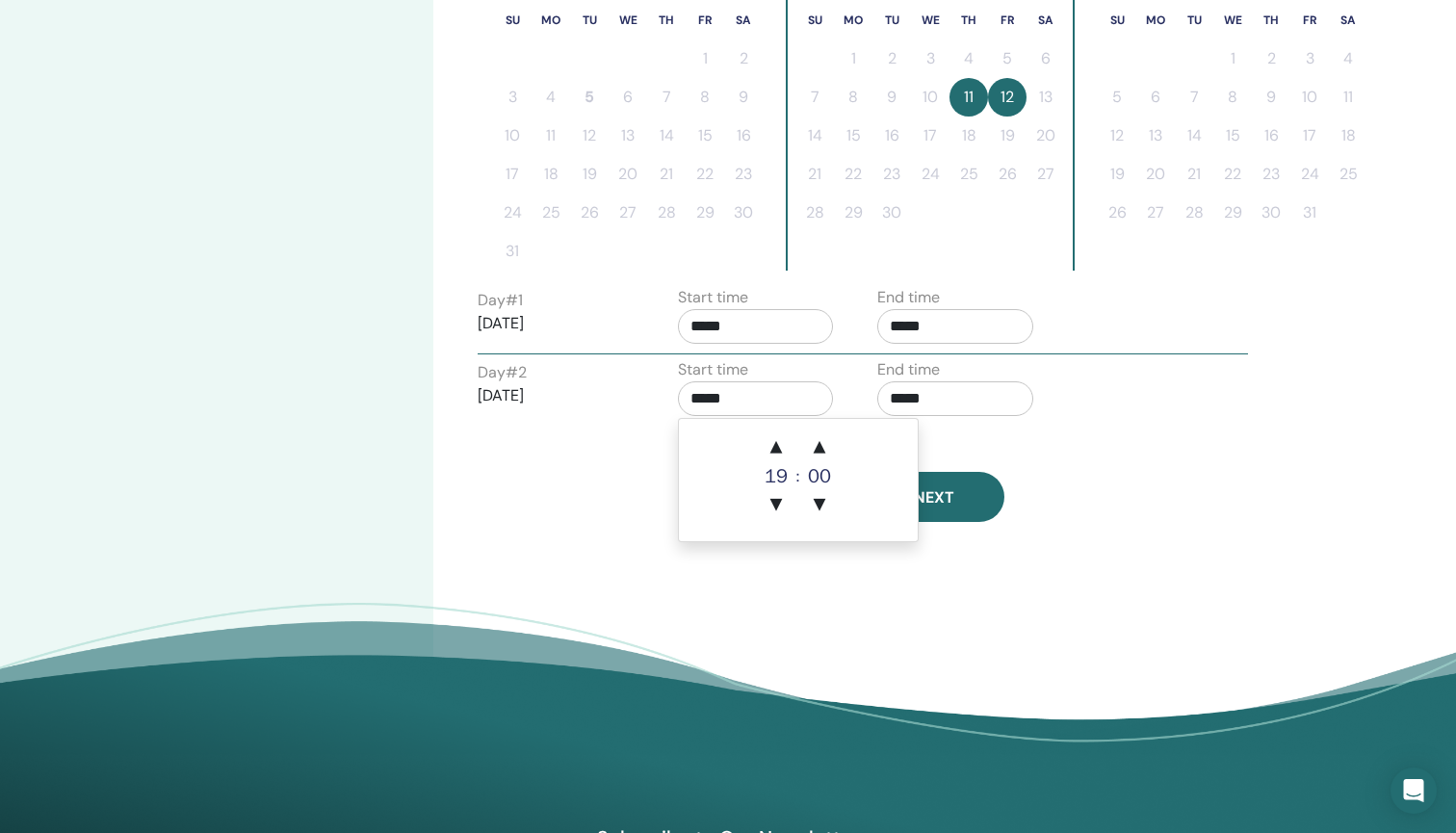 click on "Back Next" at bounding box center [856, 499] 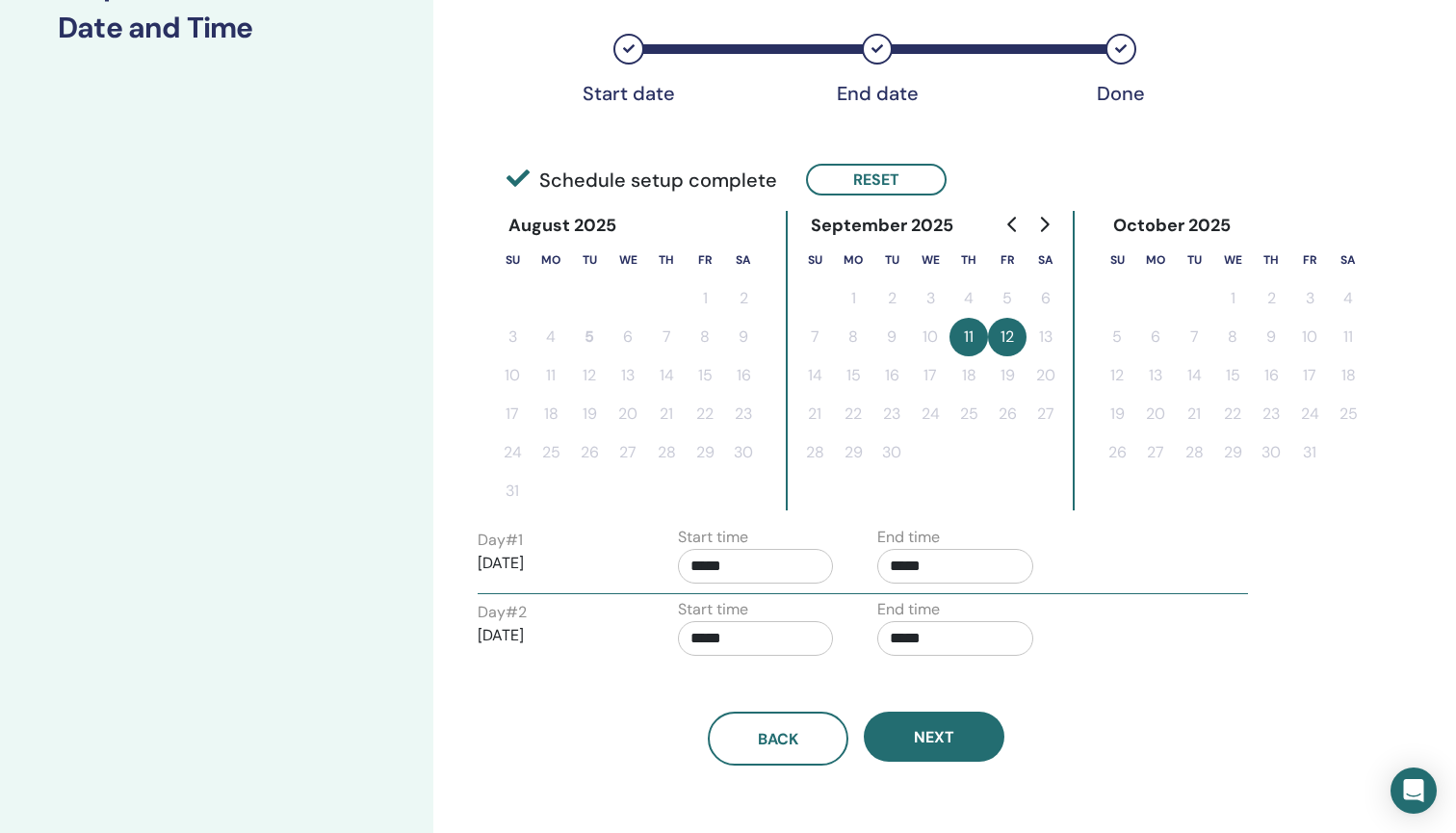 scroll, scrollTop: 343, scrollLeft: 0, axis: vertical 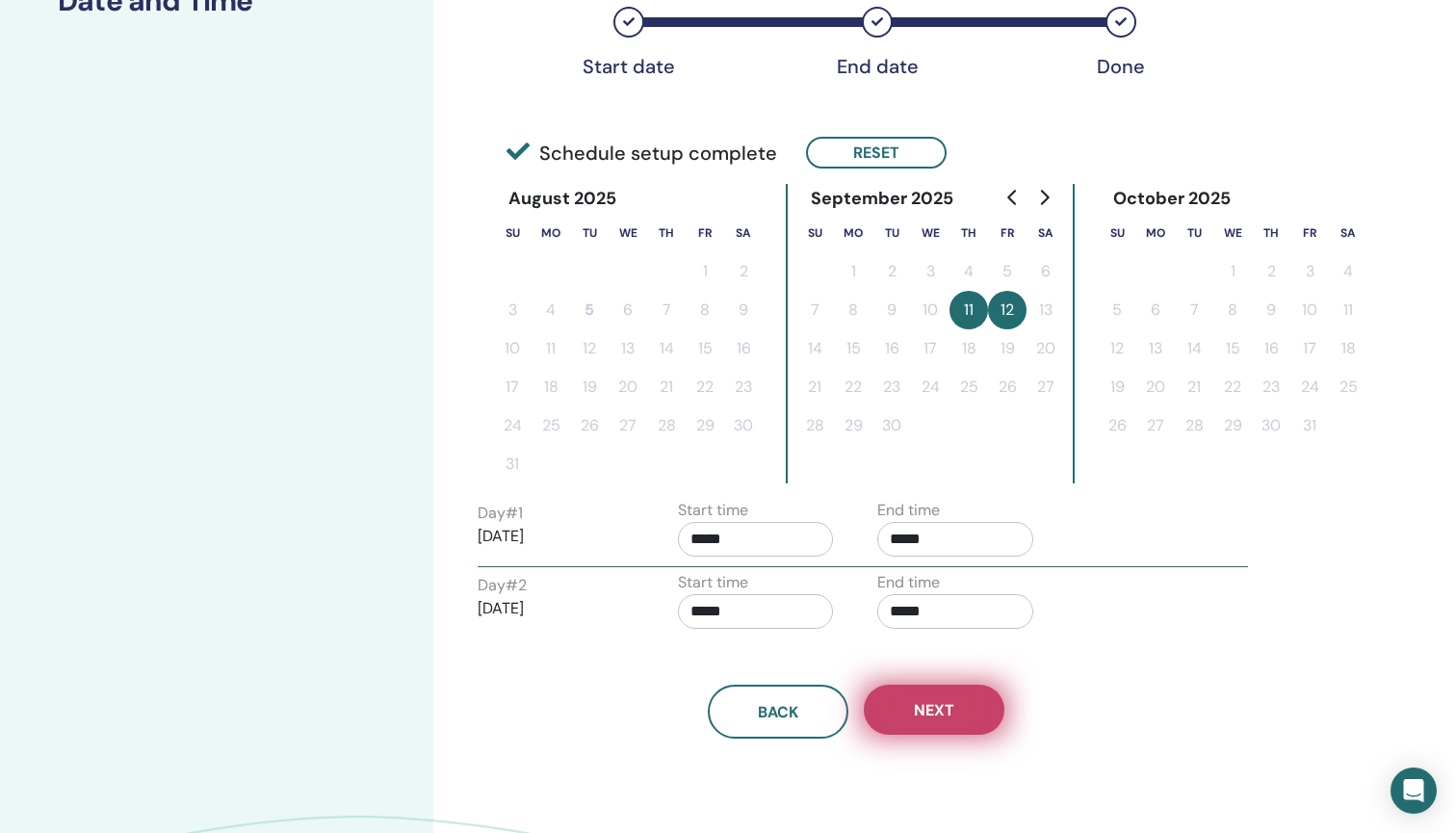 click on "Next" at bounding box center [934, 710] 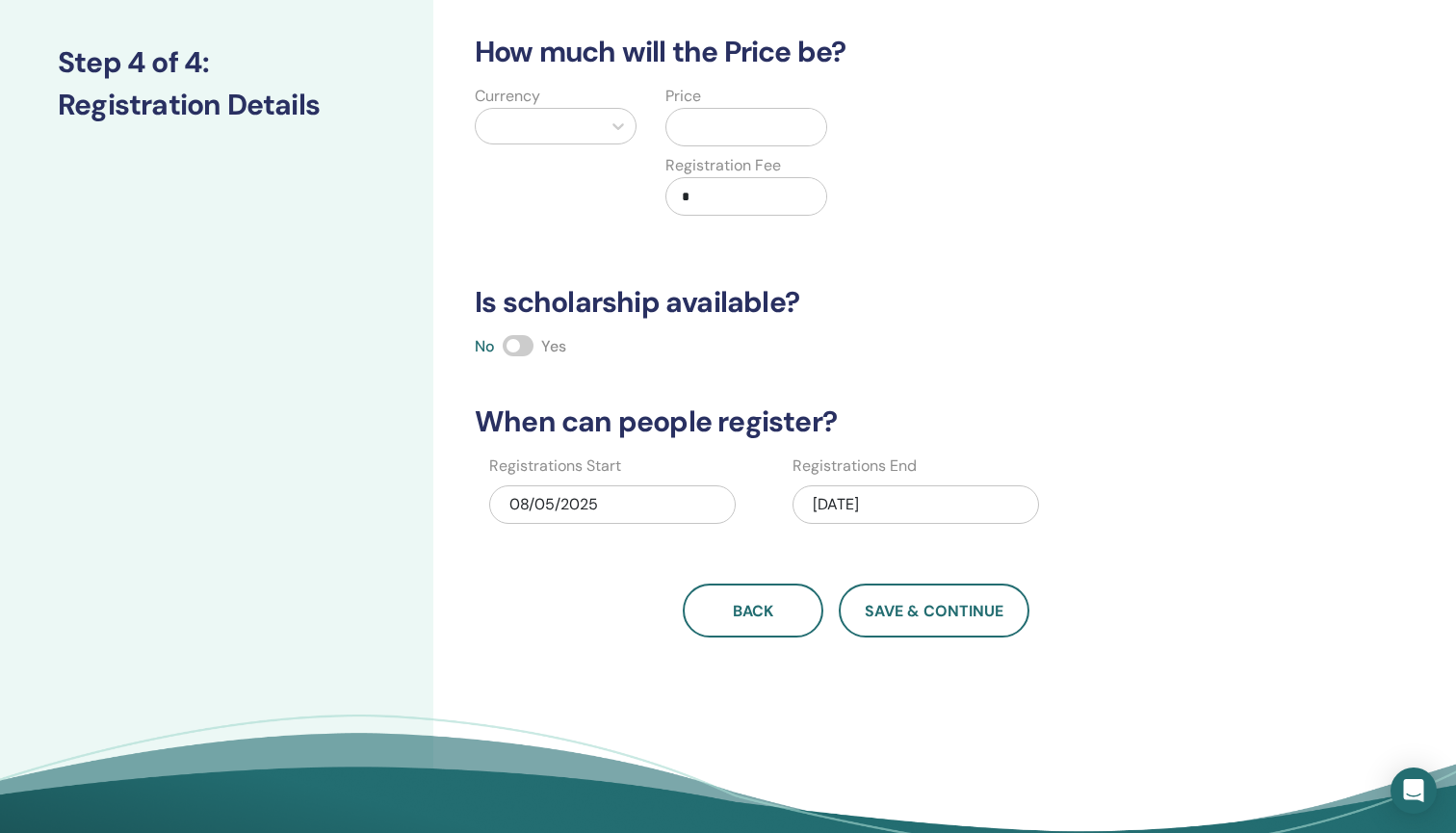 scroll, scrollTop: 236, scrollLeft: 0, axis: vertical 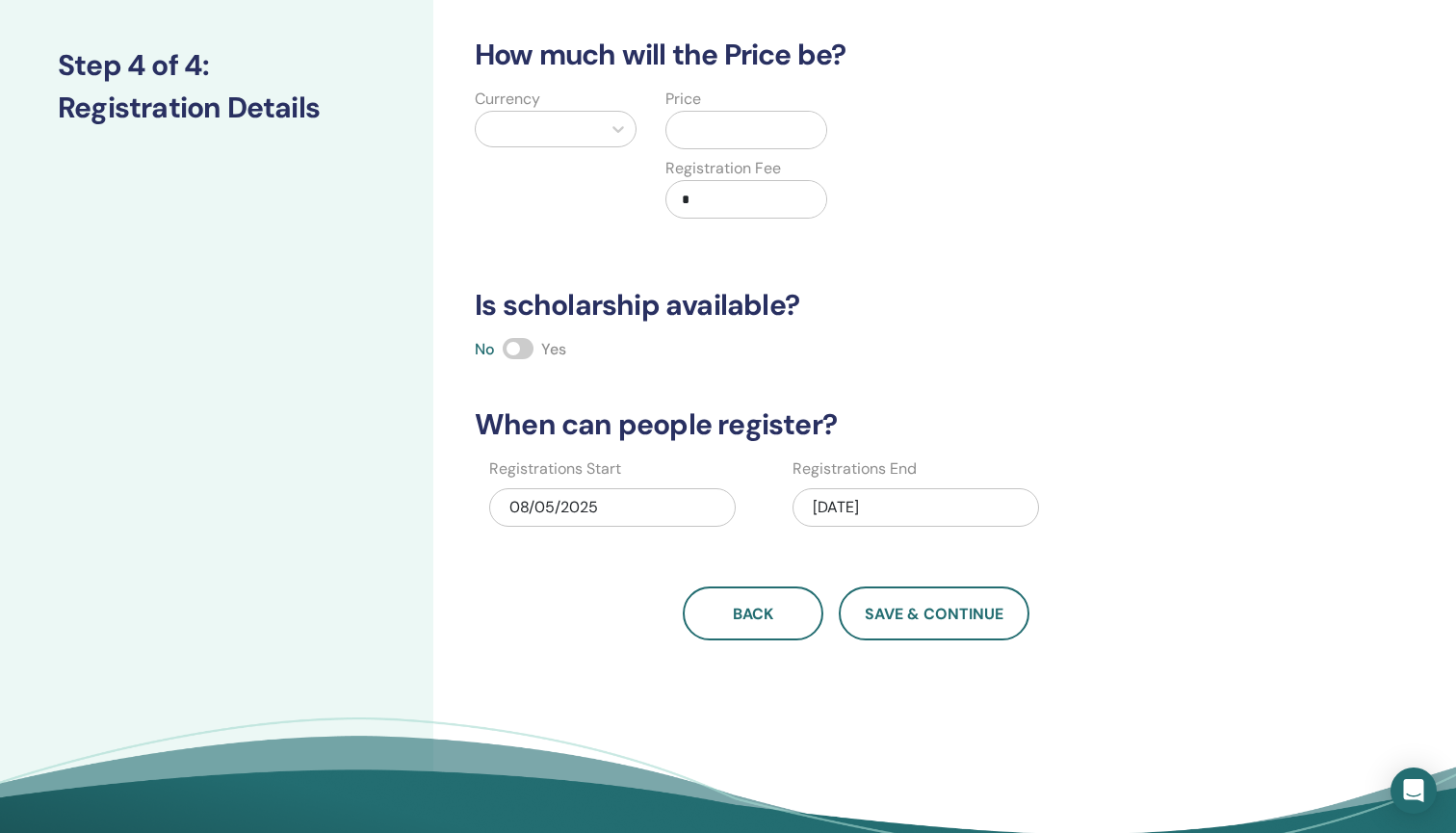 click on "[DATE]" at bounding box center [916, 508] 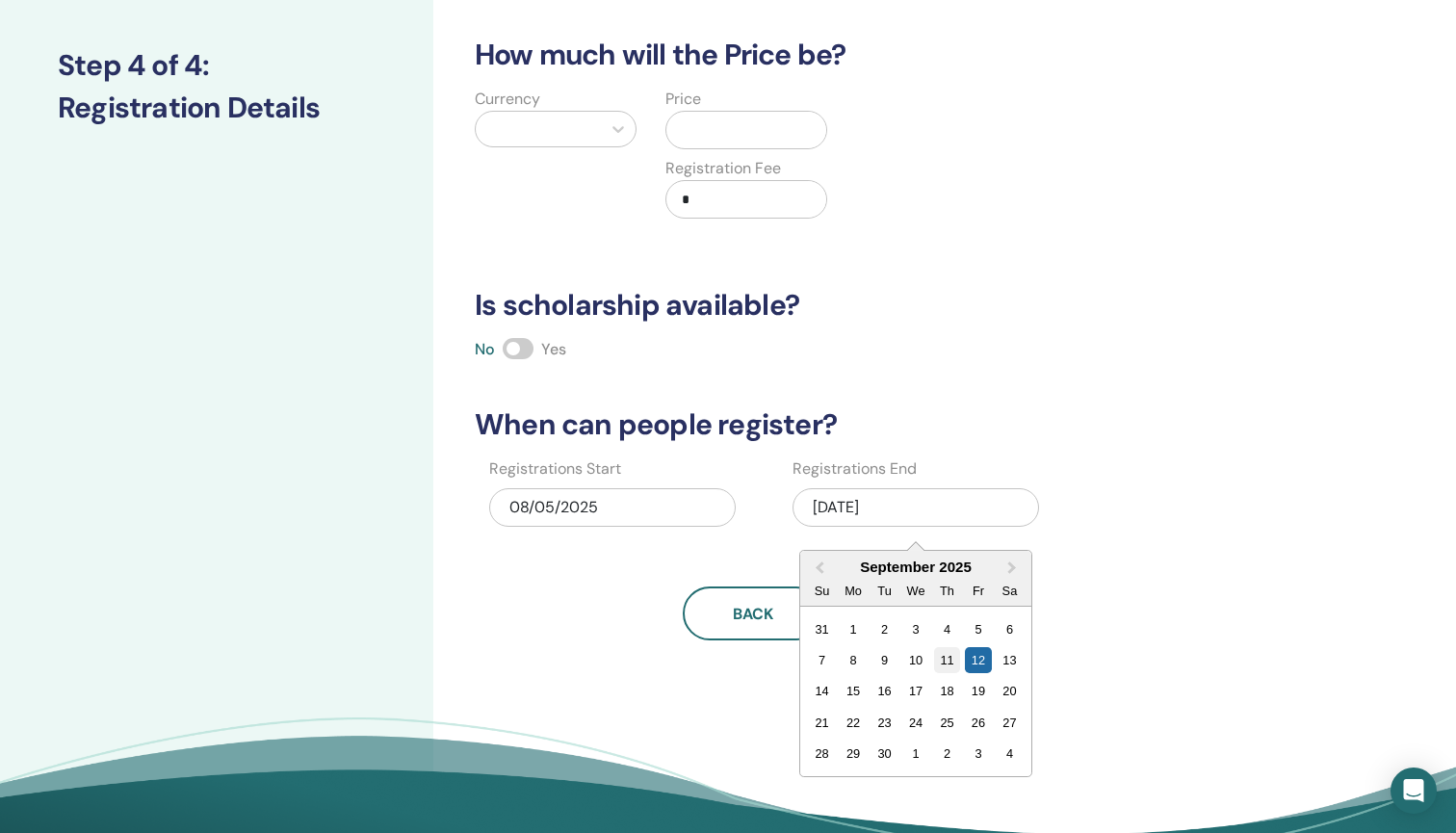 click on "11" at bounding box center [947, 660] 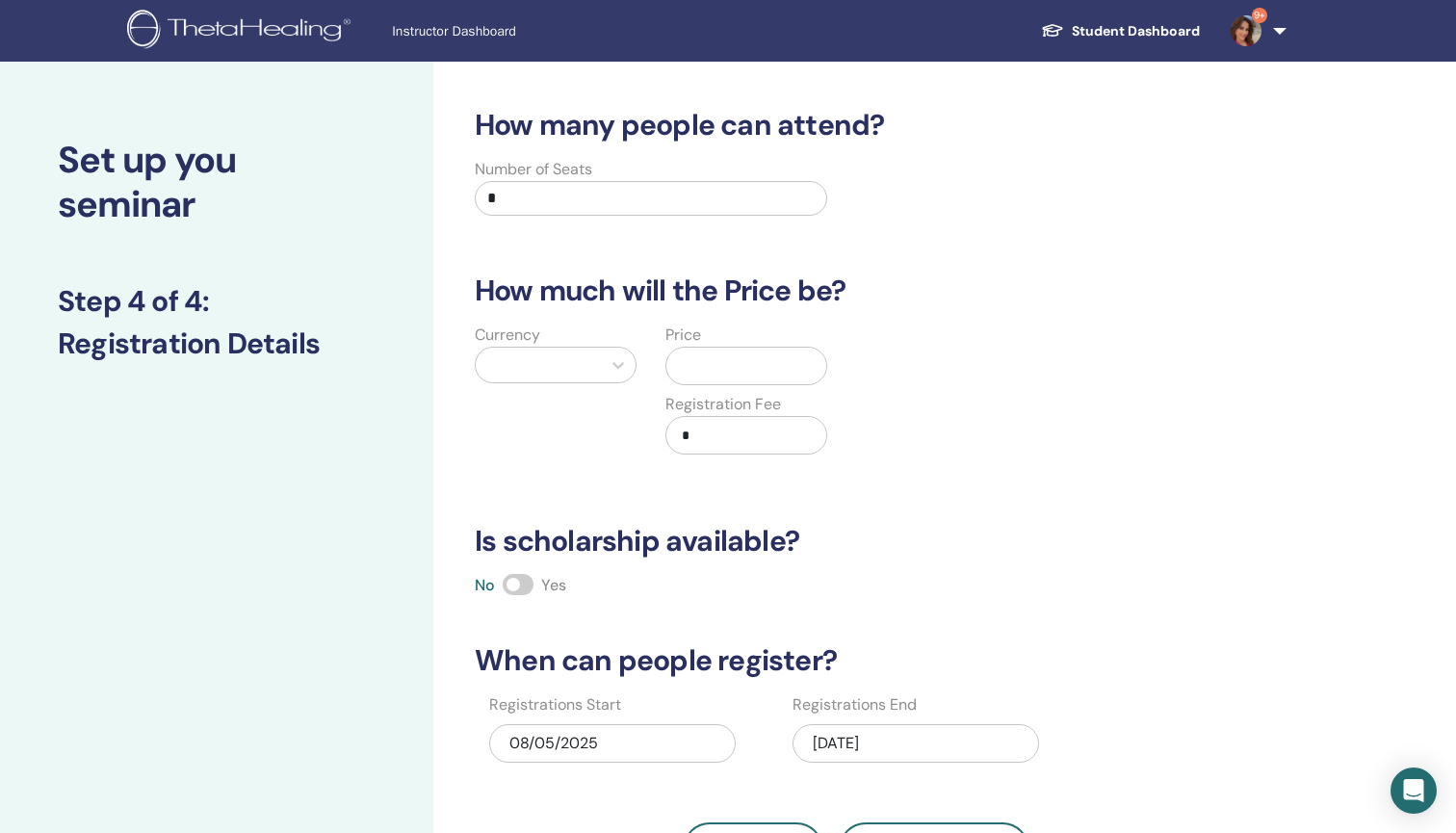scroll, scrollTop: 0, scrollLeft: 0, axis: both 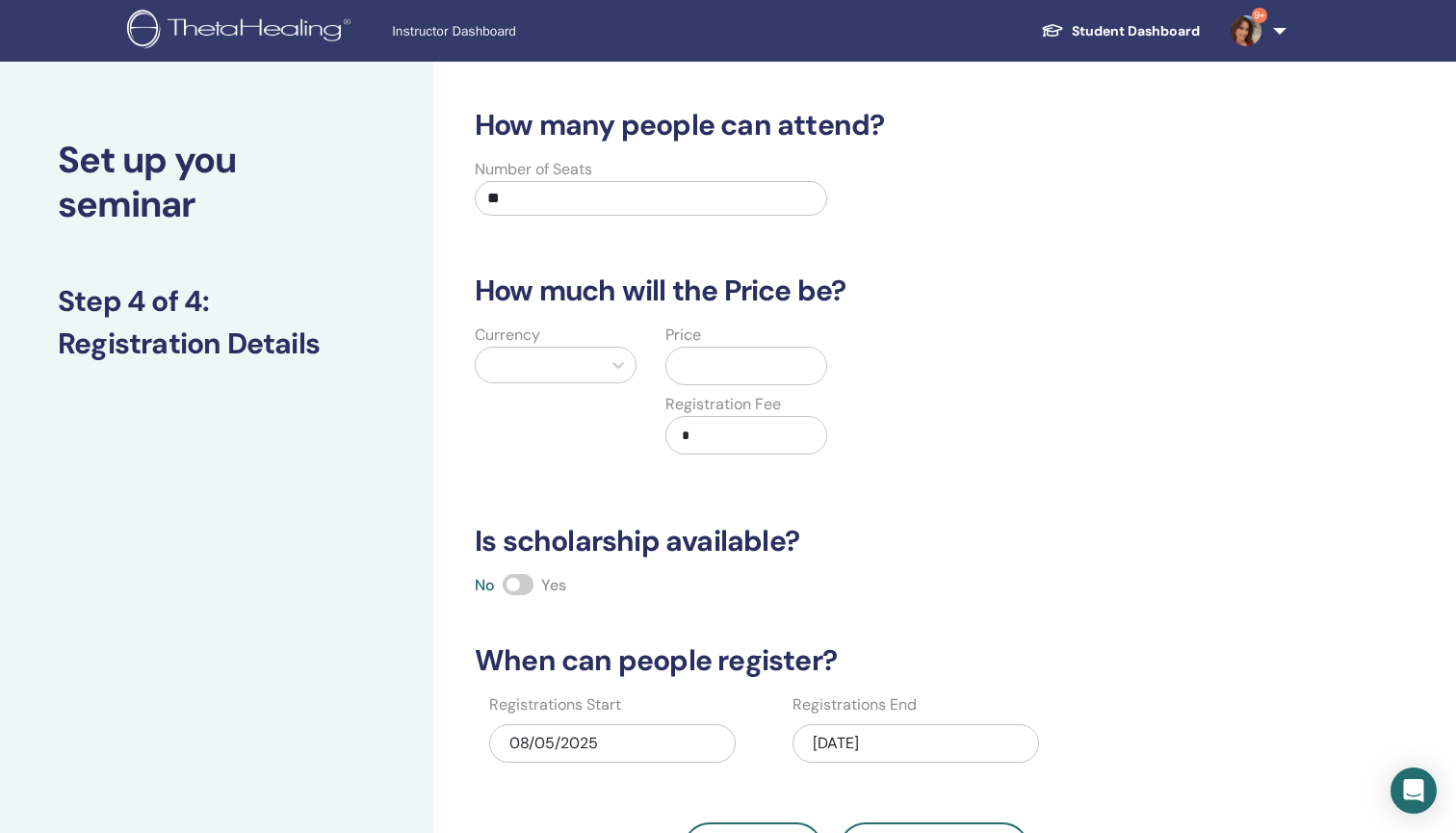type on "**" 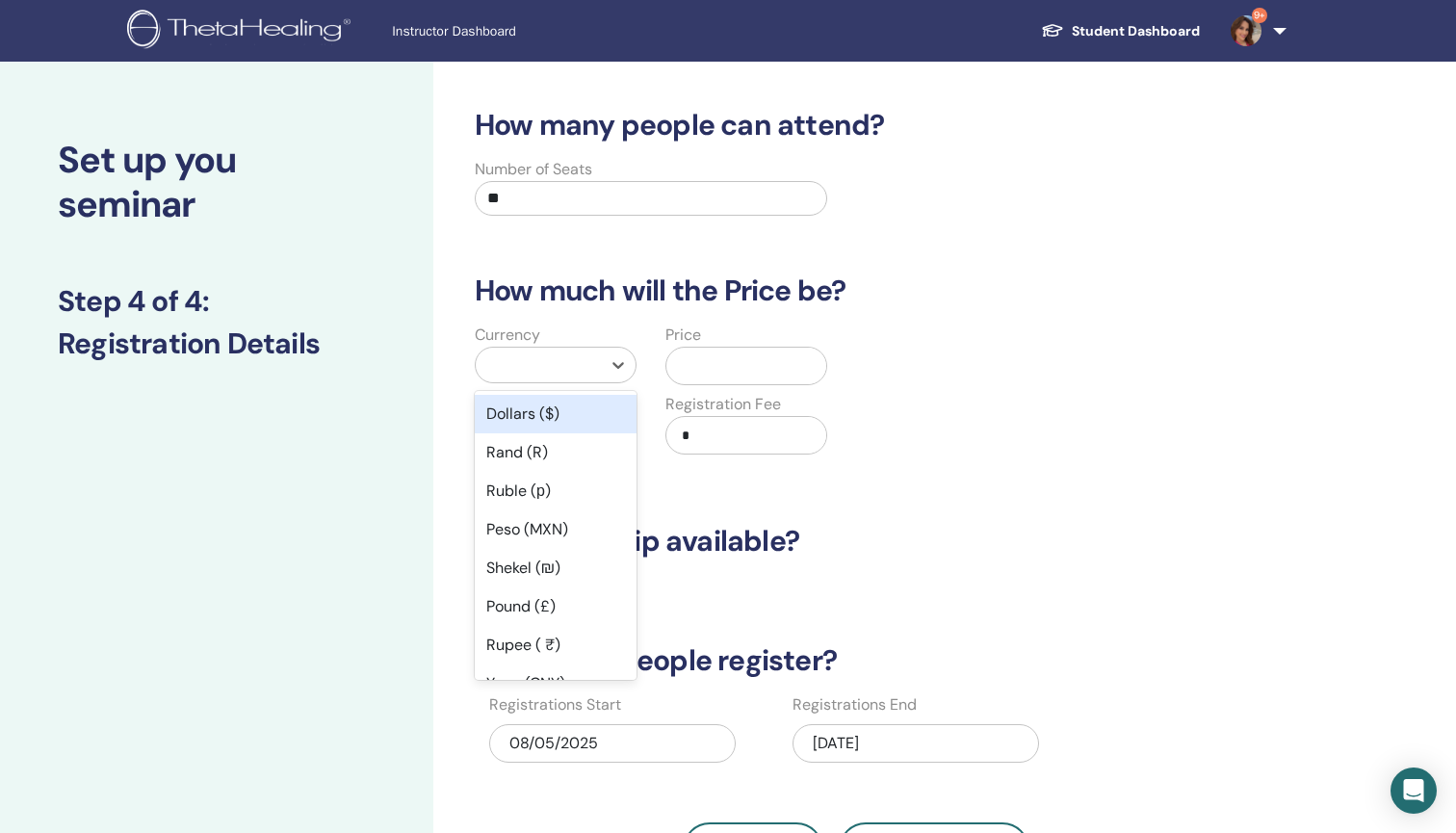 click at bounding box center [538, 365] 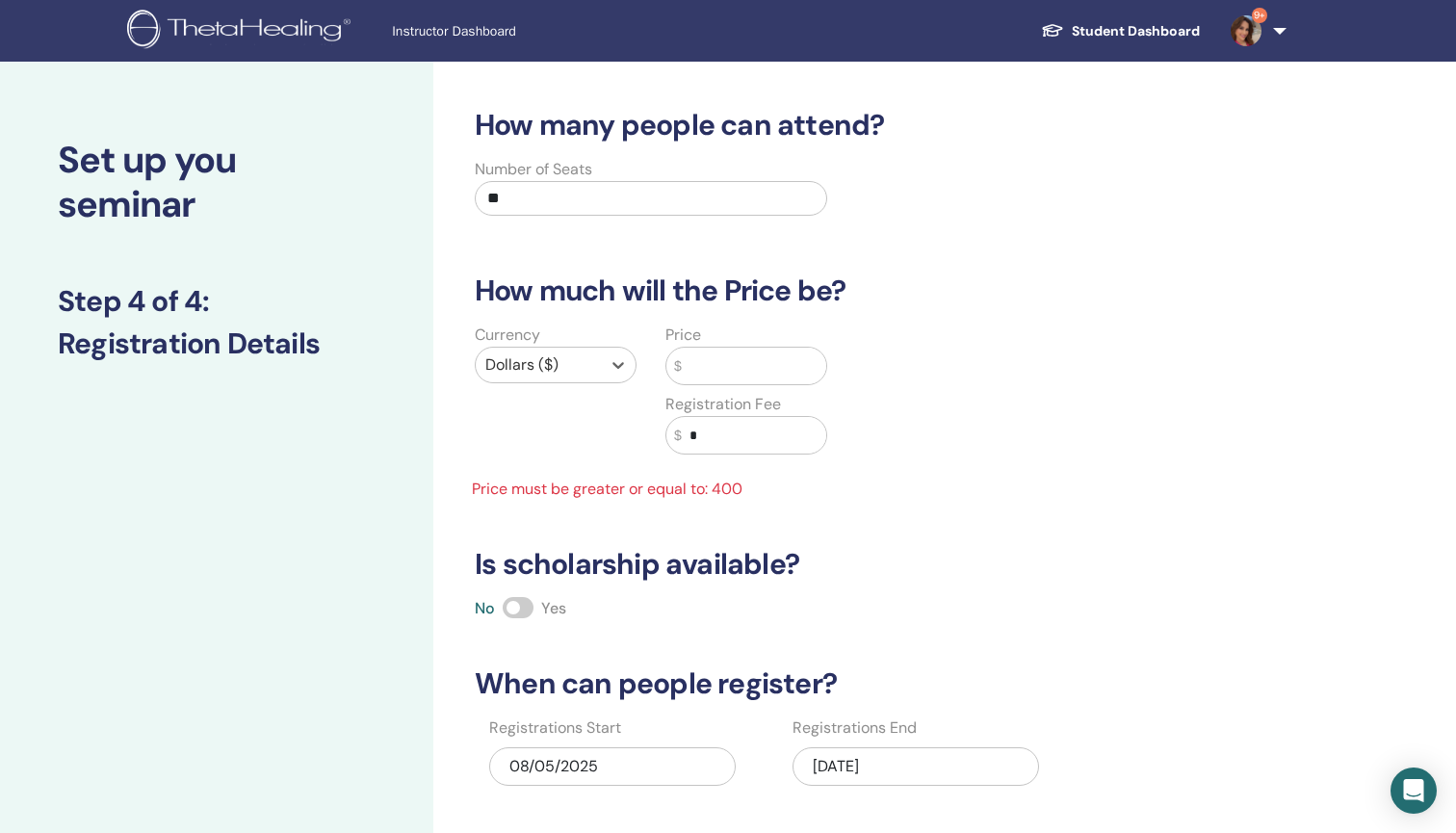 click at bounding box center (754, 366) 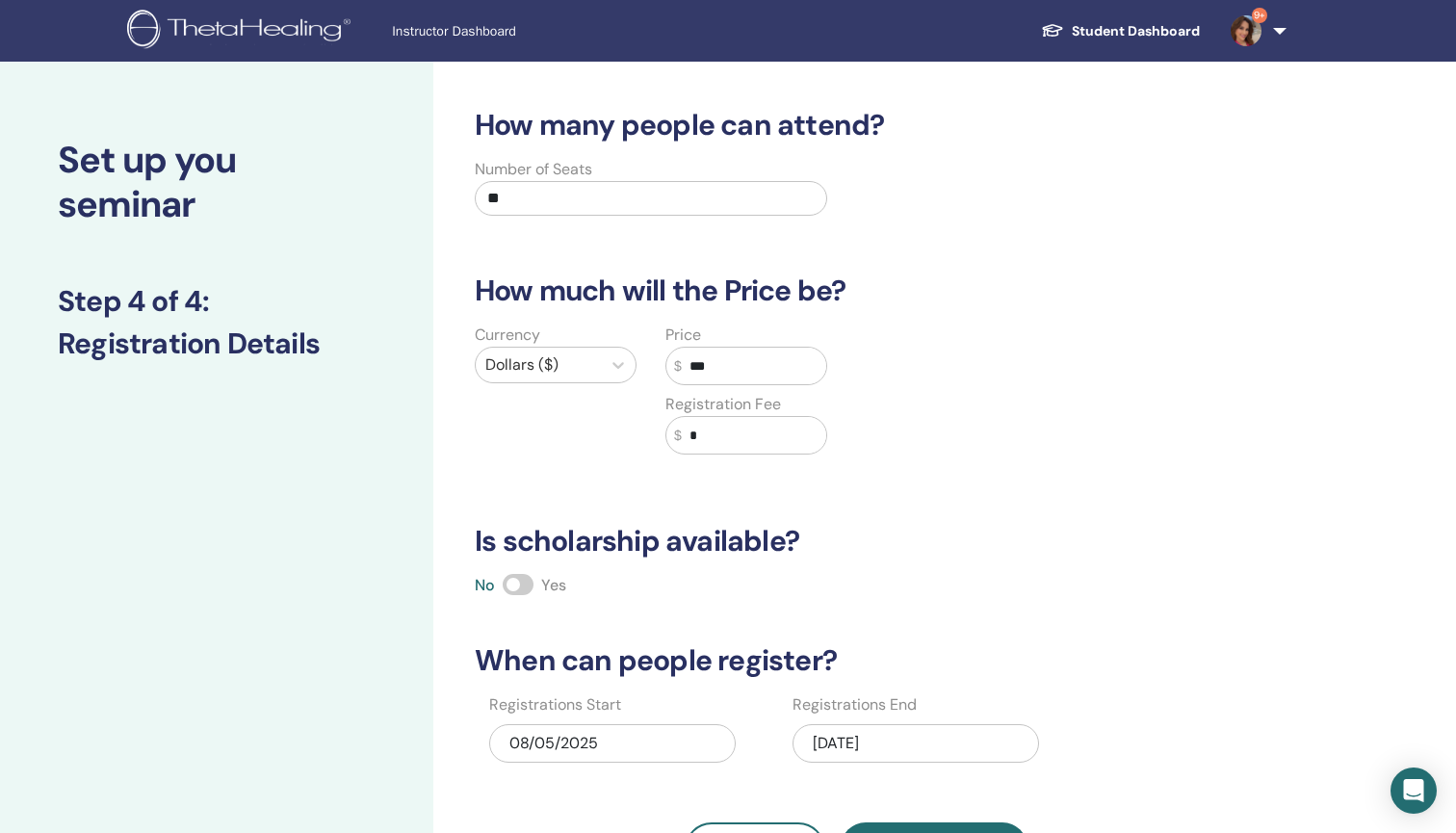 type on "***" 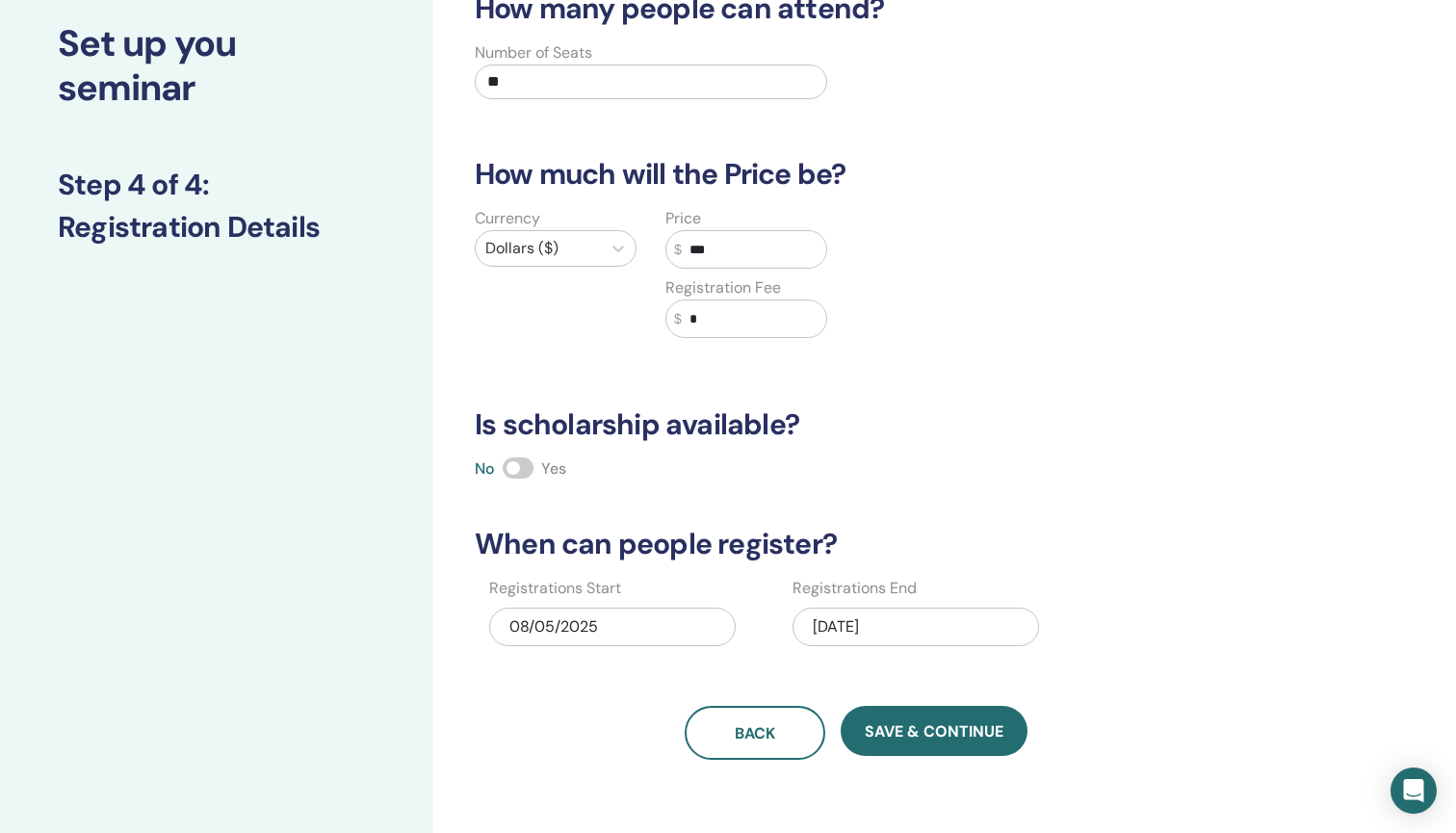 scroll, scrollTop: 121, scrollLeft: 0, axis: vertical 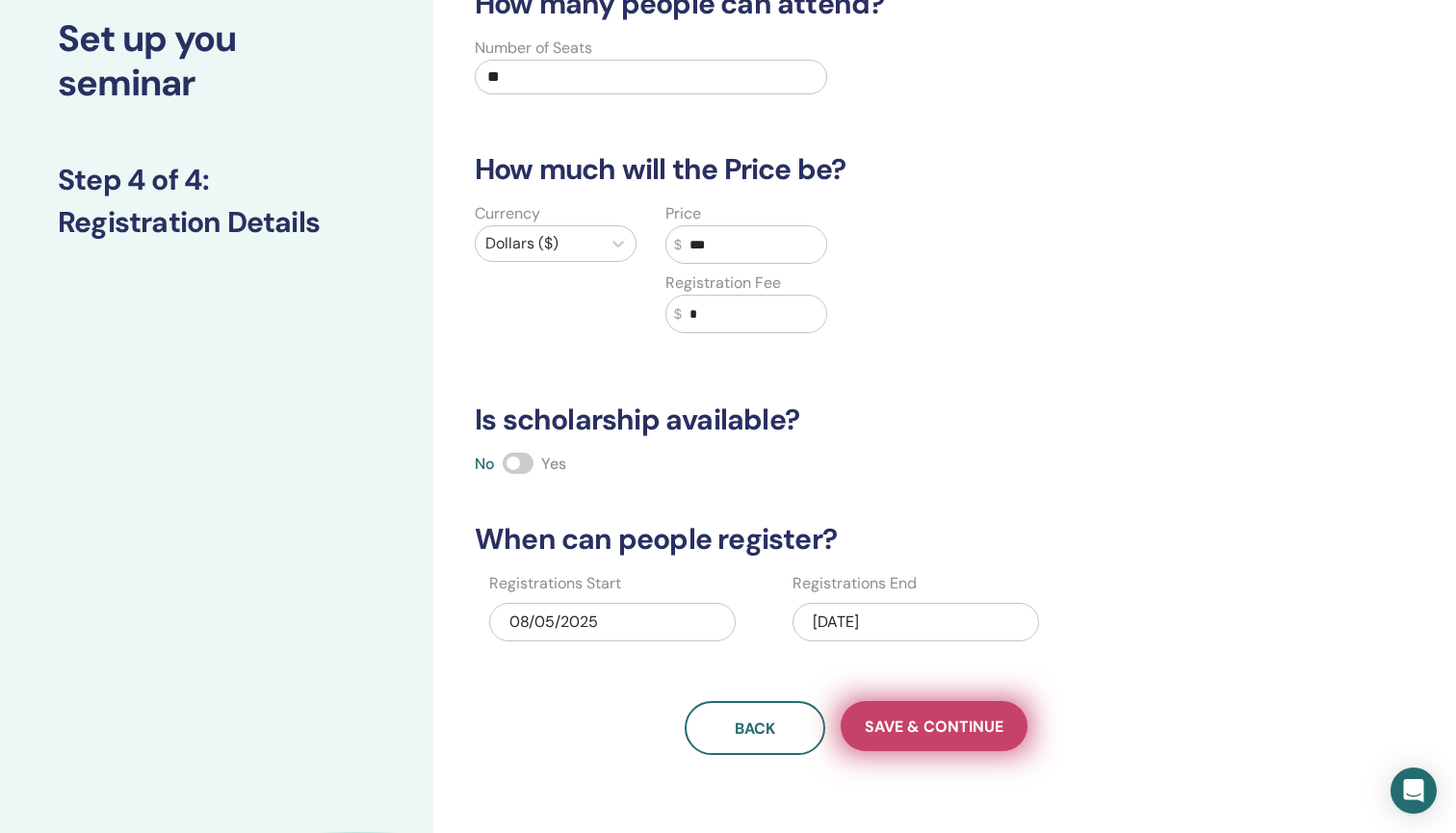 click on "Save & Continue" at bounding box center (934, 726) 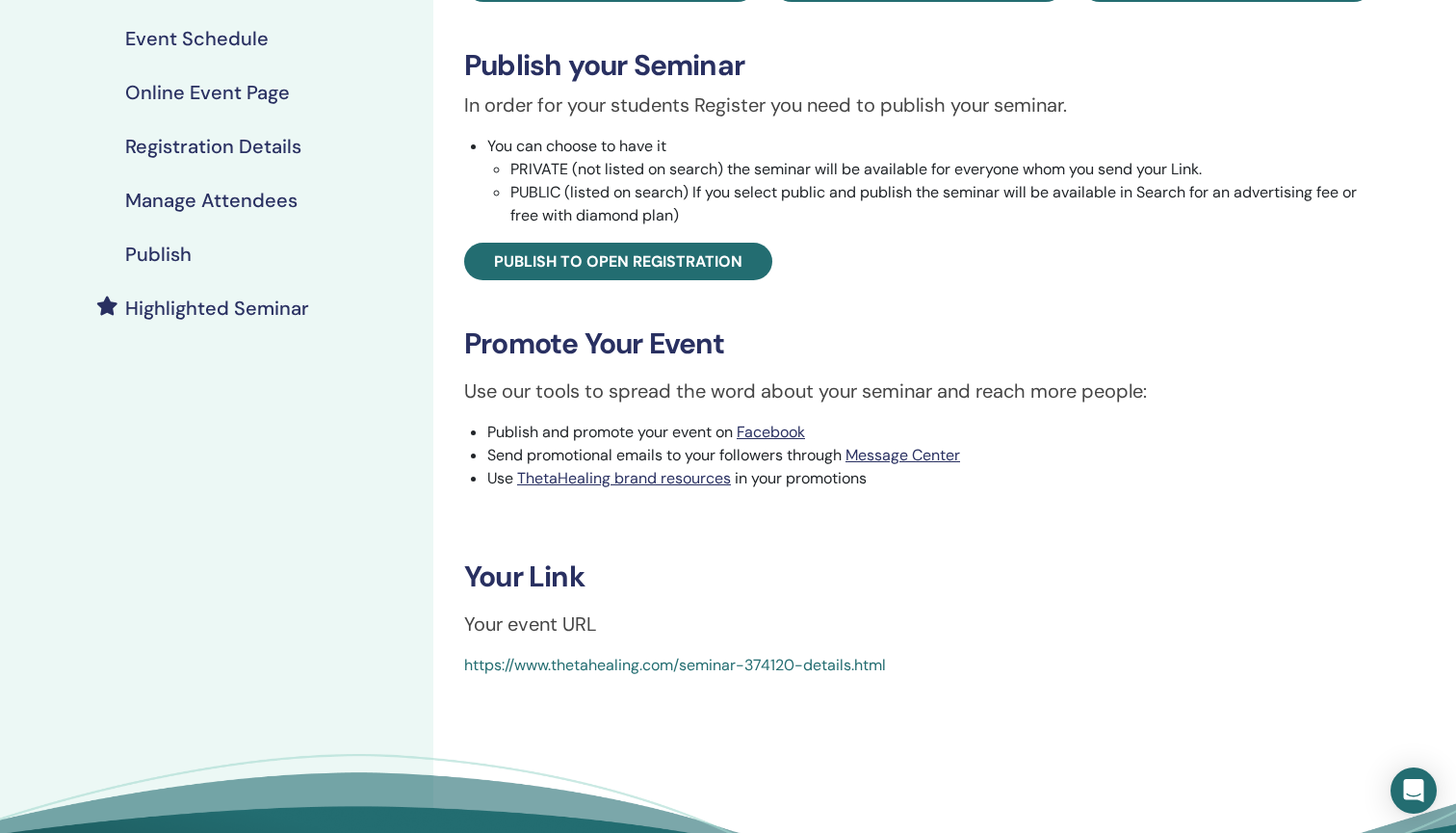 scroll, scrollTop: 273, scrollLeft: 0, axis: vertical 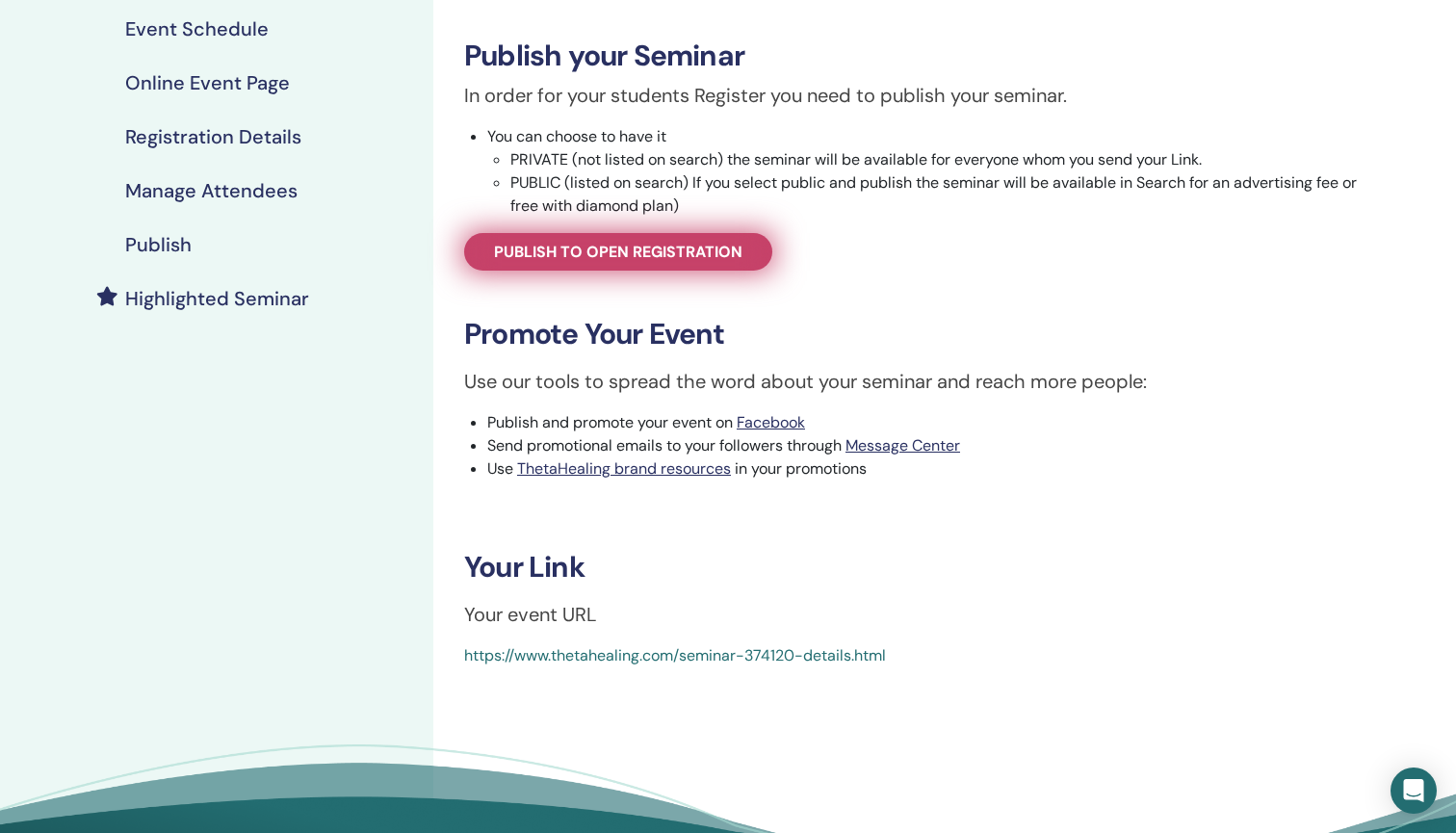 click on "Publish to open registration" at bounding box center (618, 251) 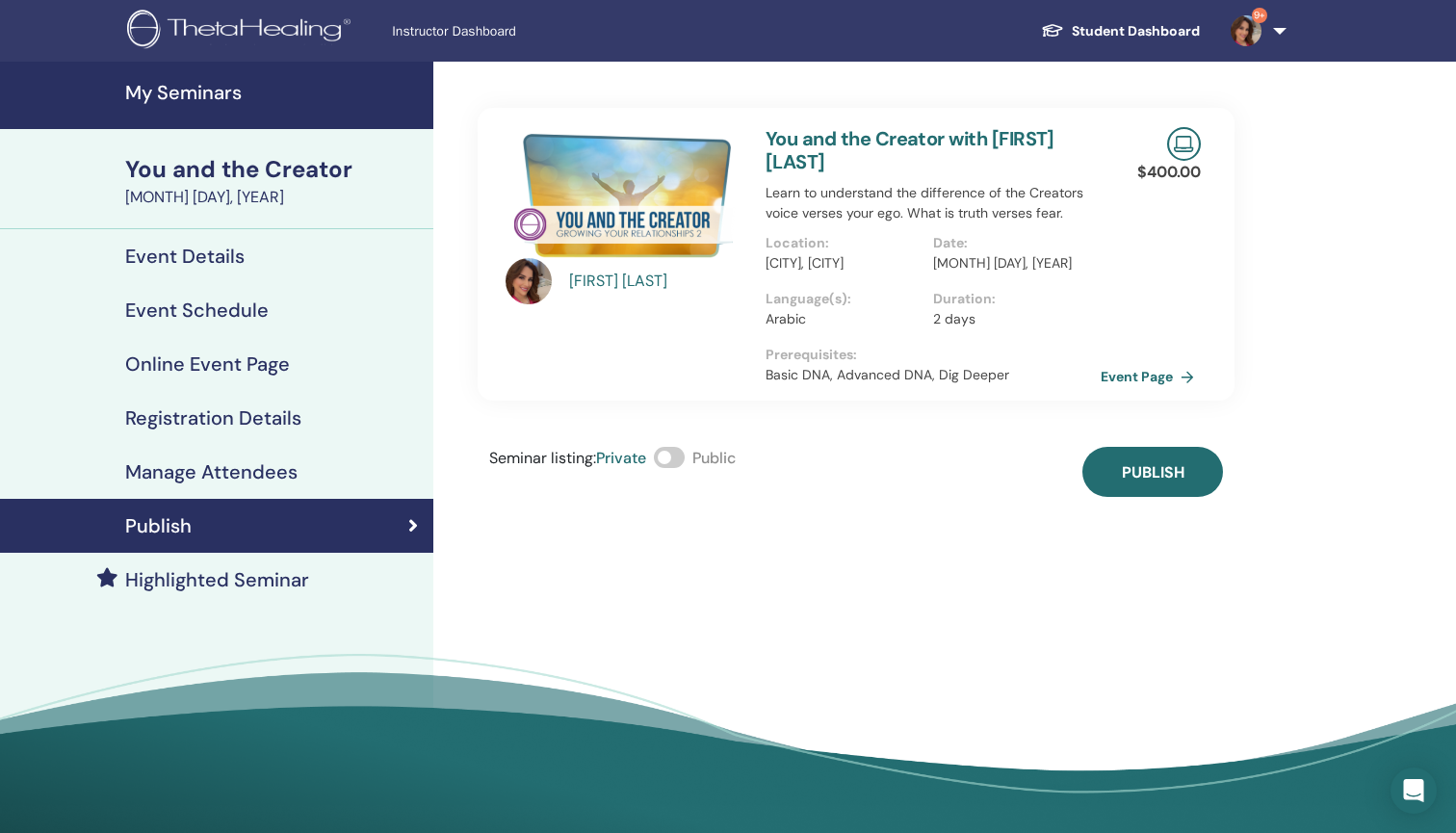 scroll, scrollTop: 0, scrollLeft: 0, axis: both 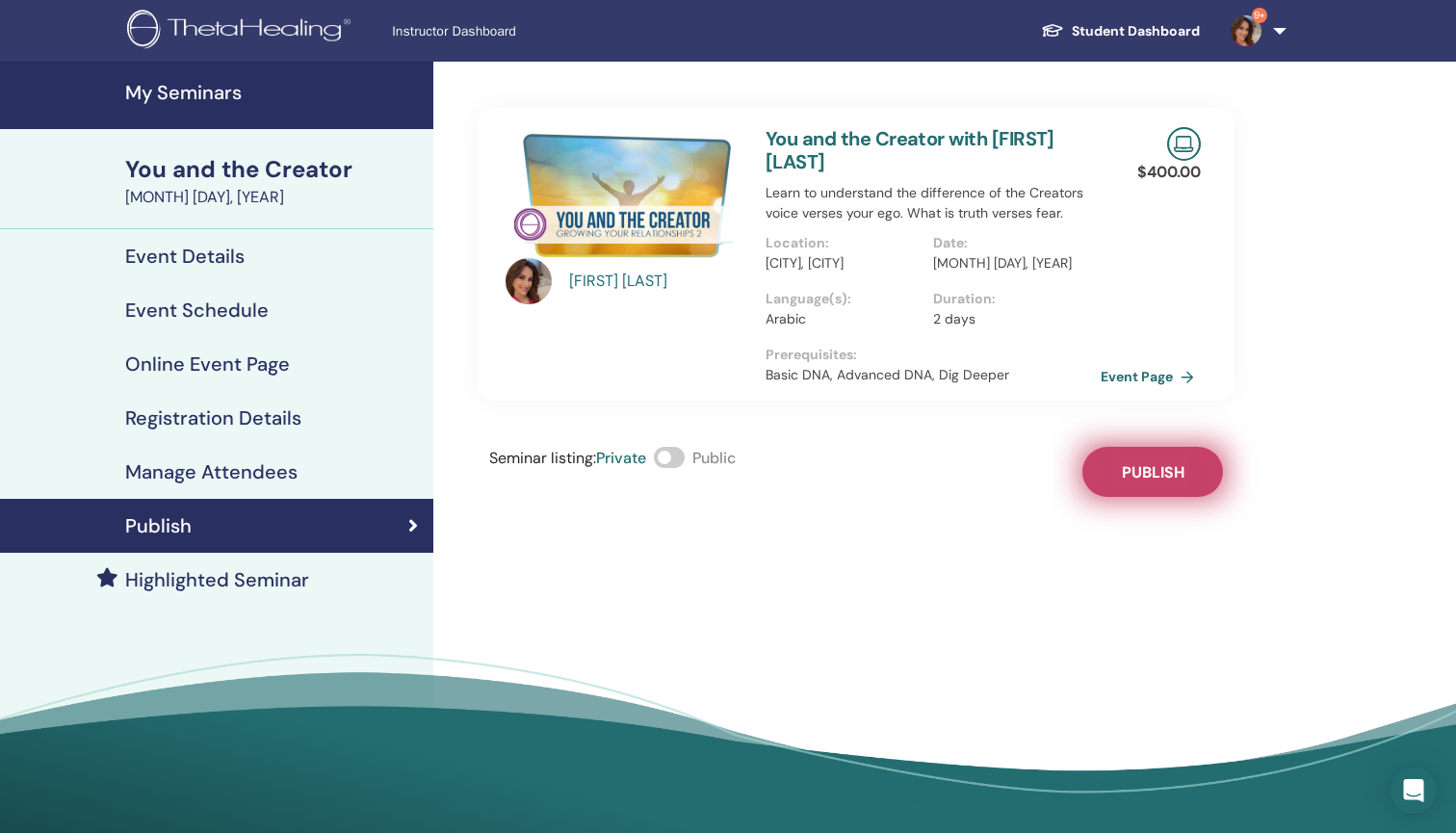 click on "Publish" at bounding box center (1153, 472) 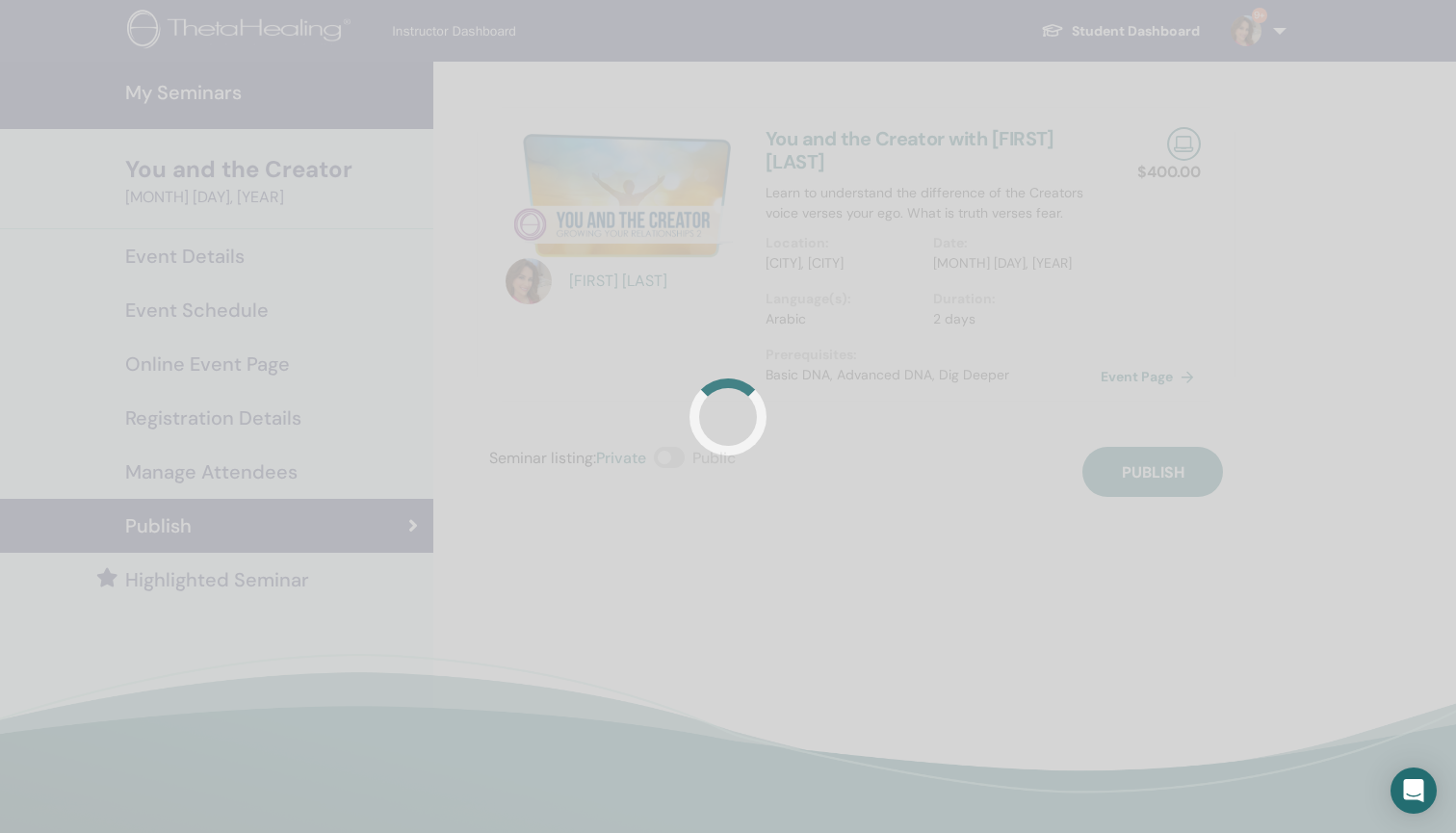 scroll, scrollTop: 0, scrollLeft: 0, axis: both 